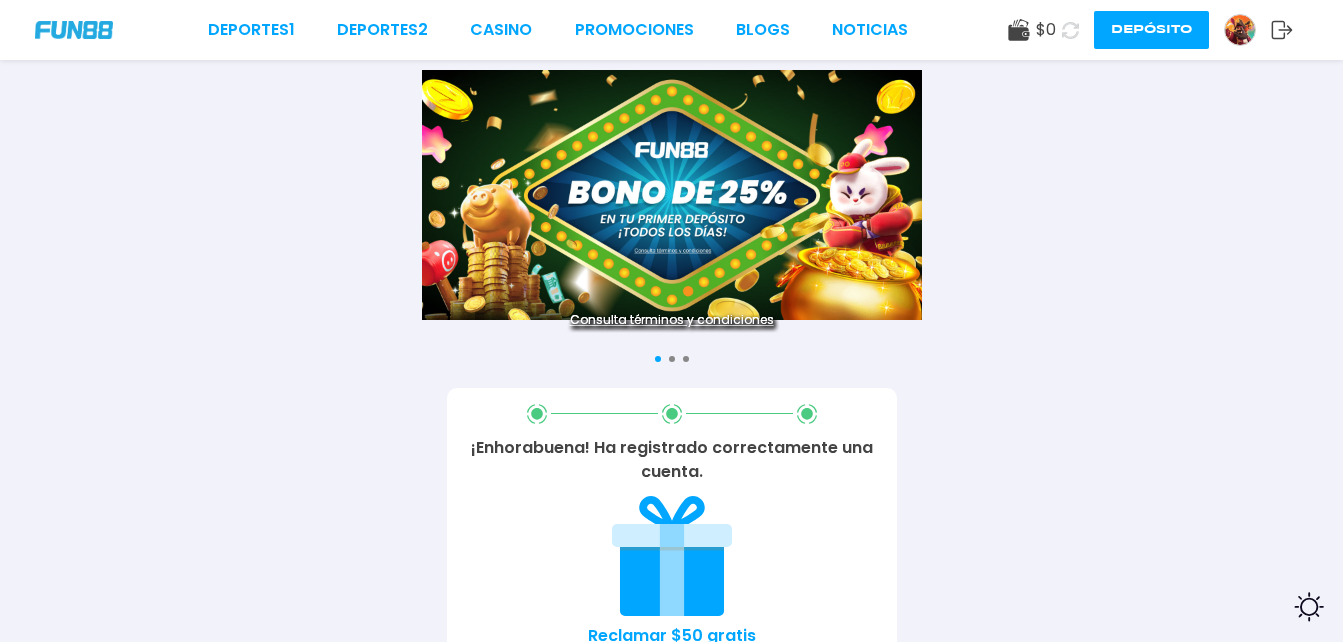 scroll, scrollTop: 742, scrollLeft: 0, axis: vertical 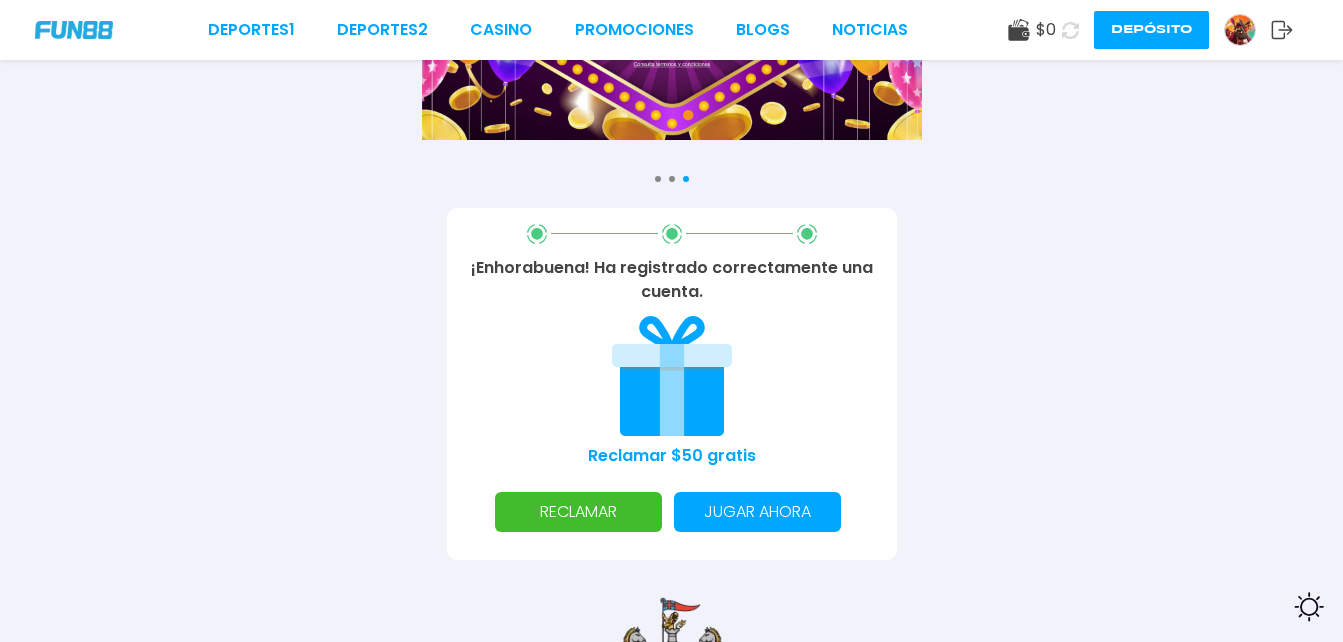 click on "RECLAMAR" at bounding box center (578, 512) 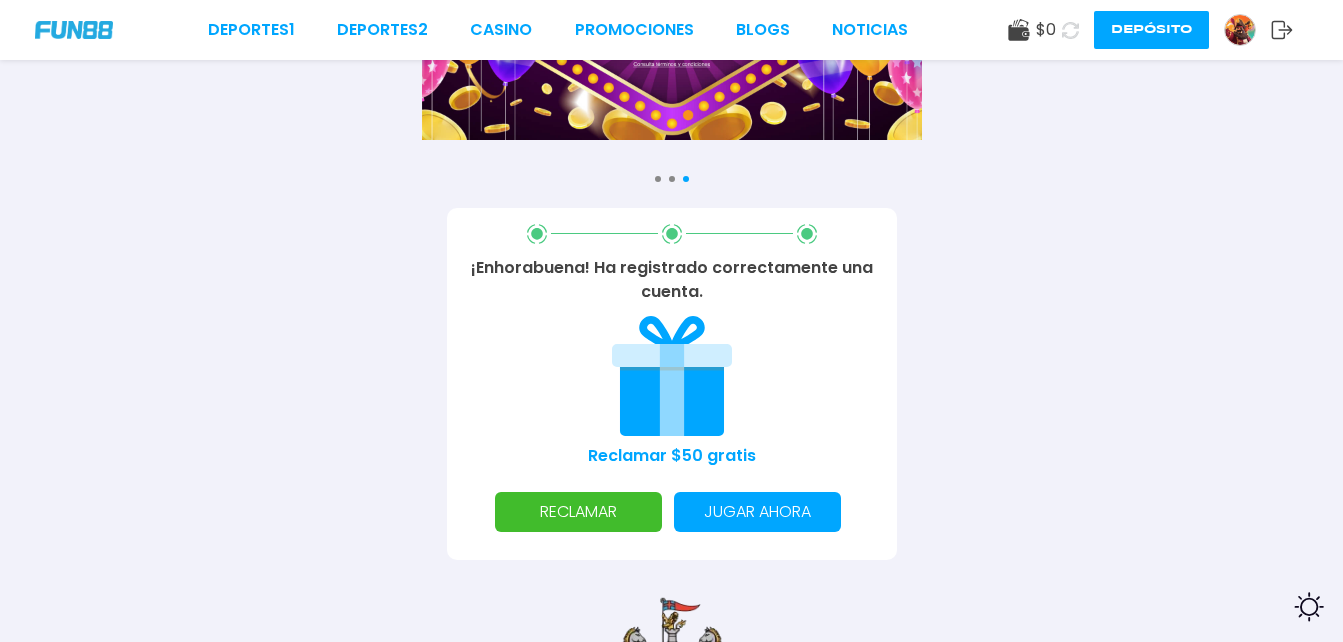 scroll, scrollTop: 0, scrollLeft: 0, axis: both 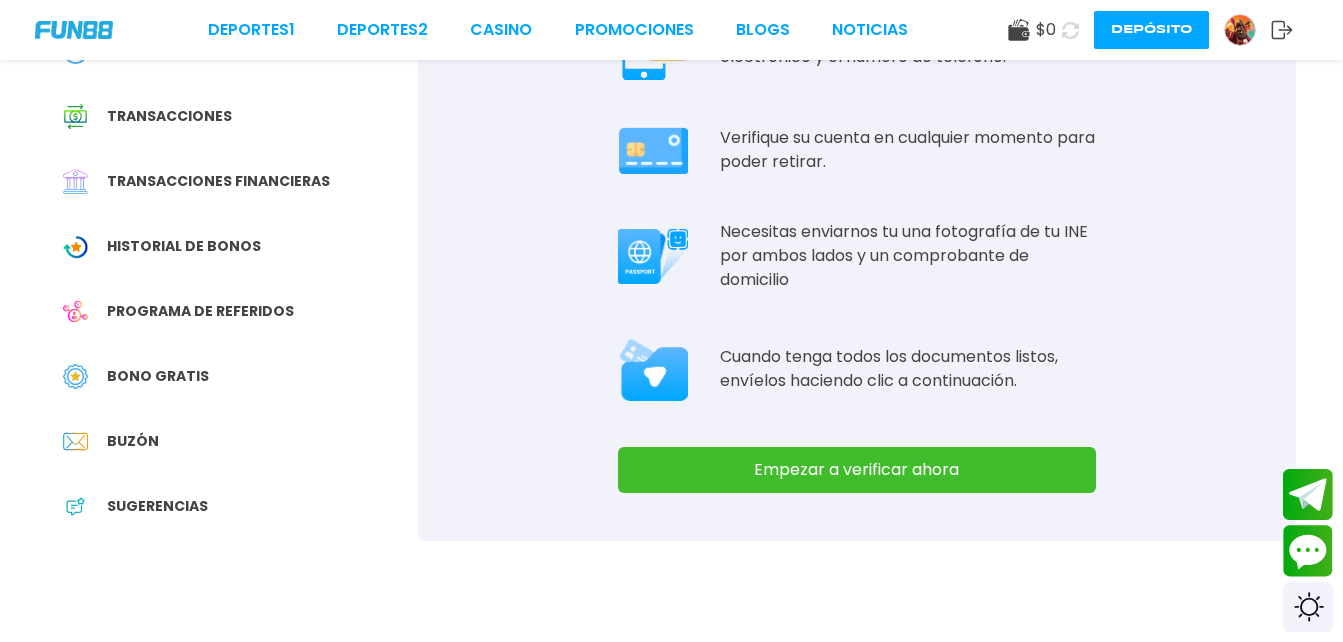 click on "Empezar a verificar ahora" at bounding box center [857, 470] 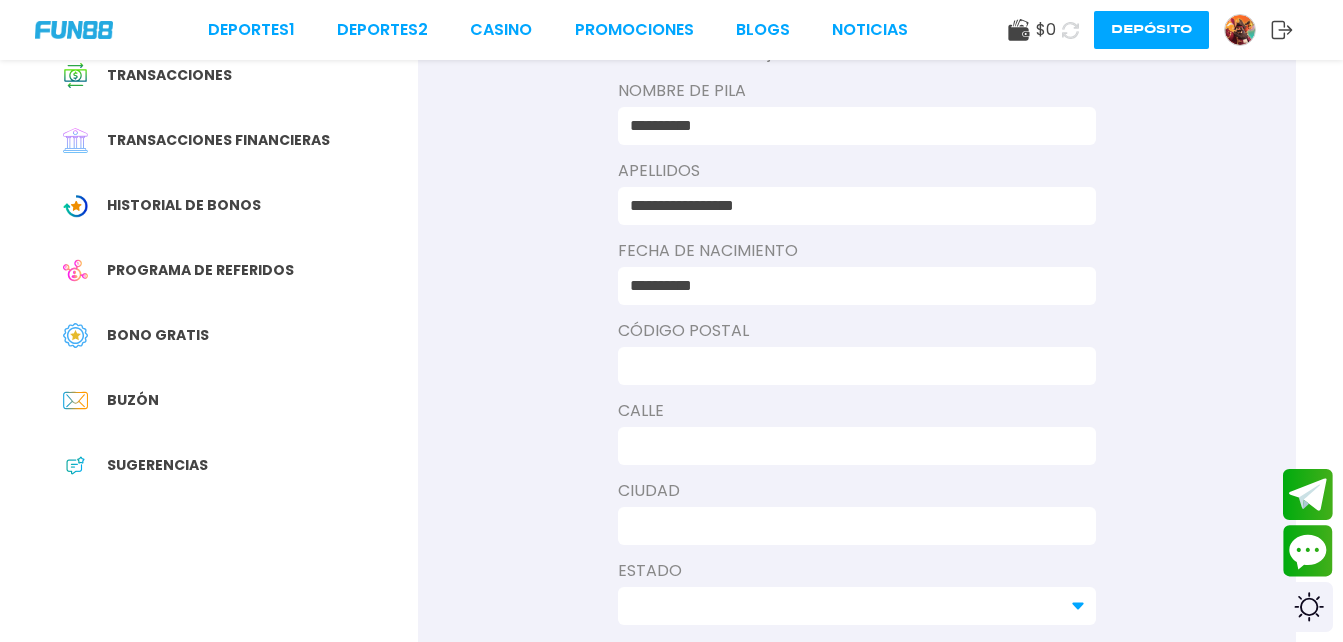 scroll, scrollTop: 267, scrollLeft: 0, axis: vertical 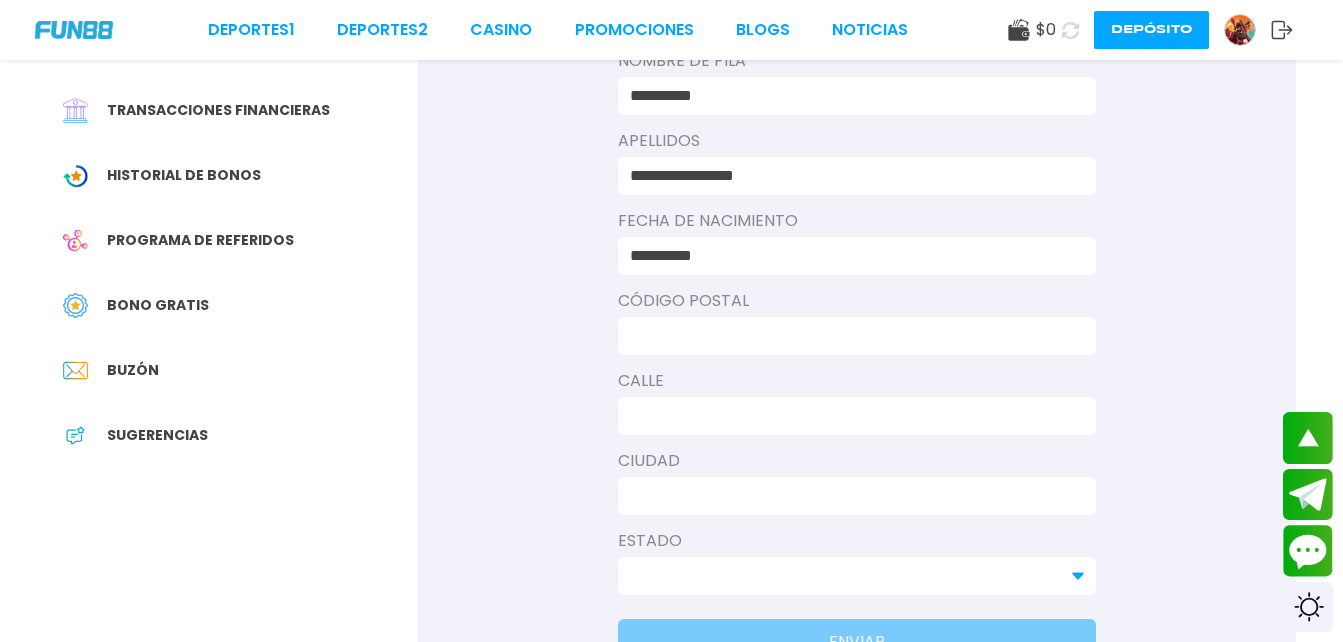 click at bounding box center (851, 336) 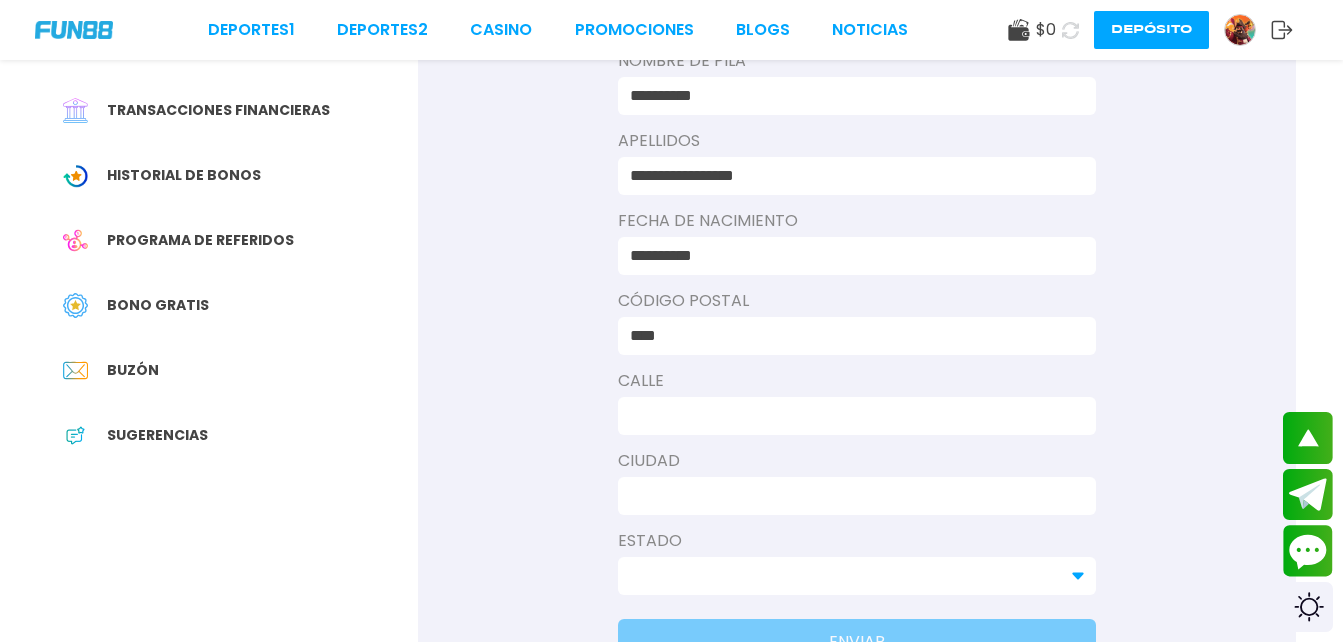 type on "*****" 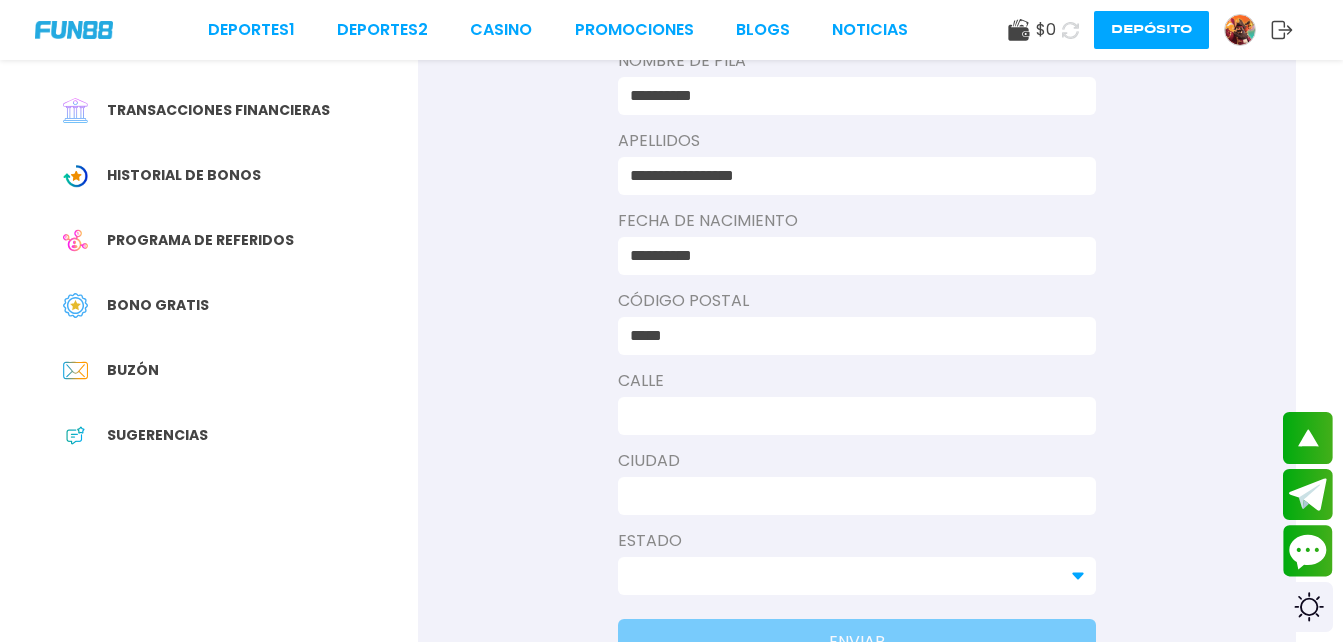 type on "**********" 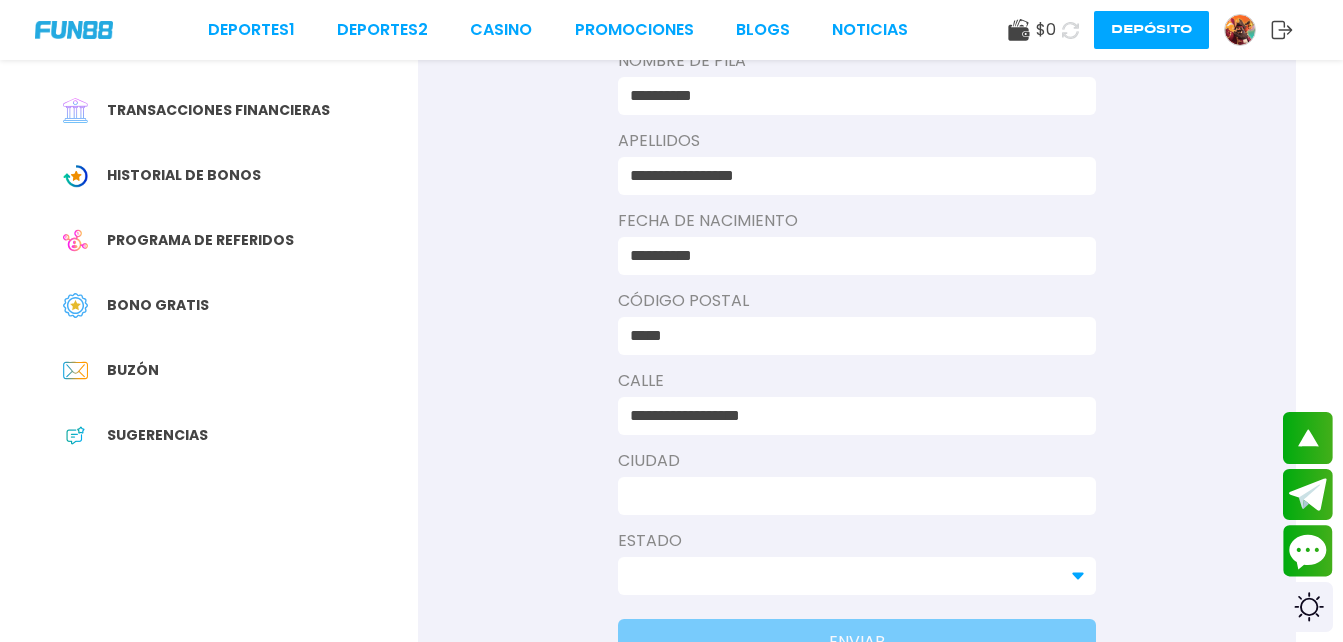 type on "**********" 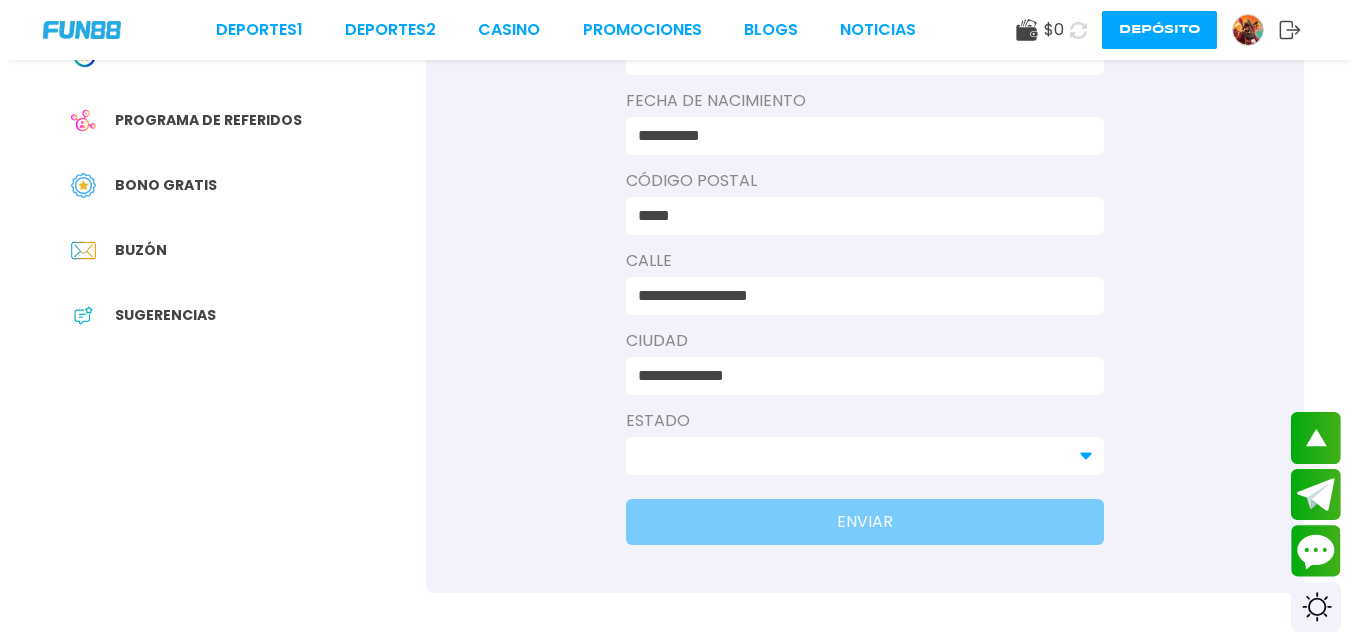 scroll, scrollTop: 388, scrollLeft: 0, axis: vertical 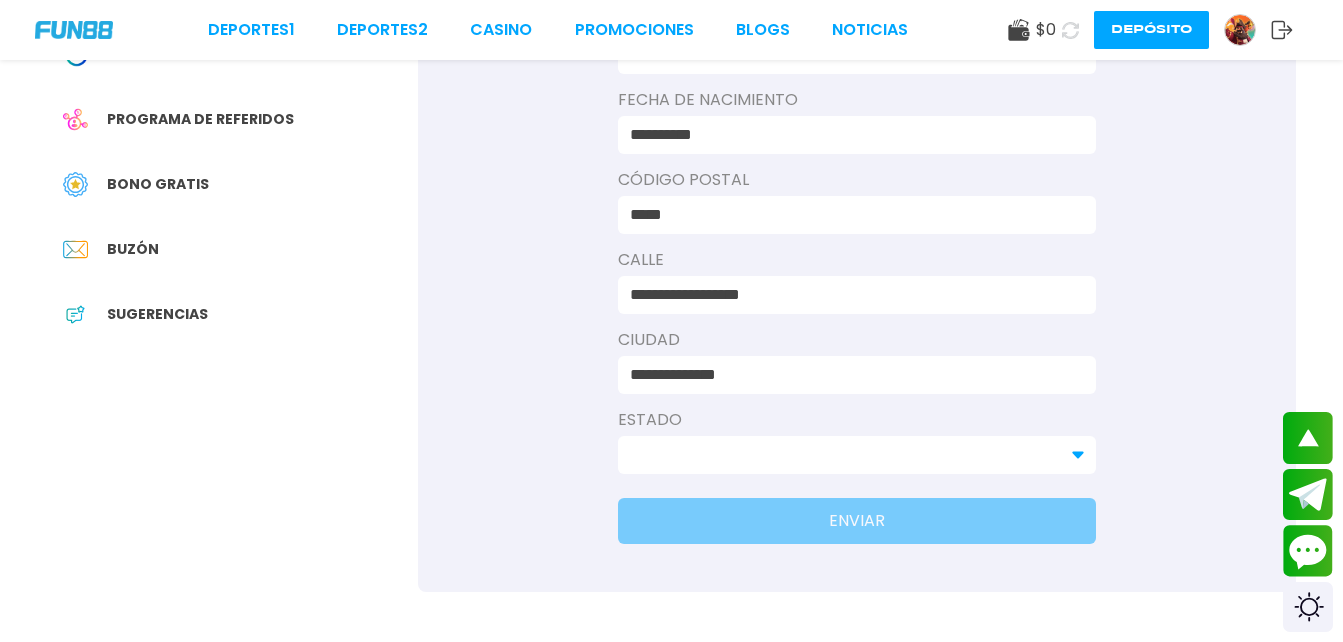 type on "*****" 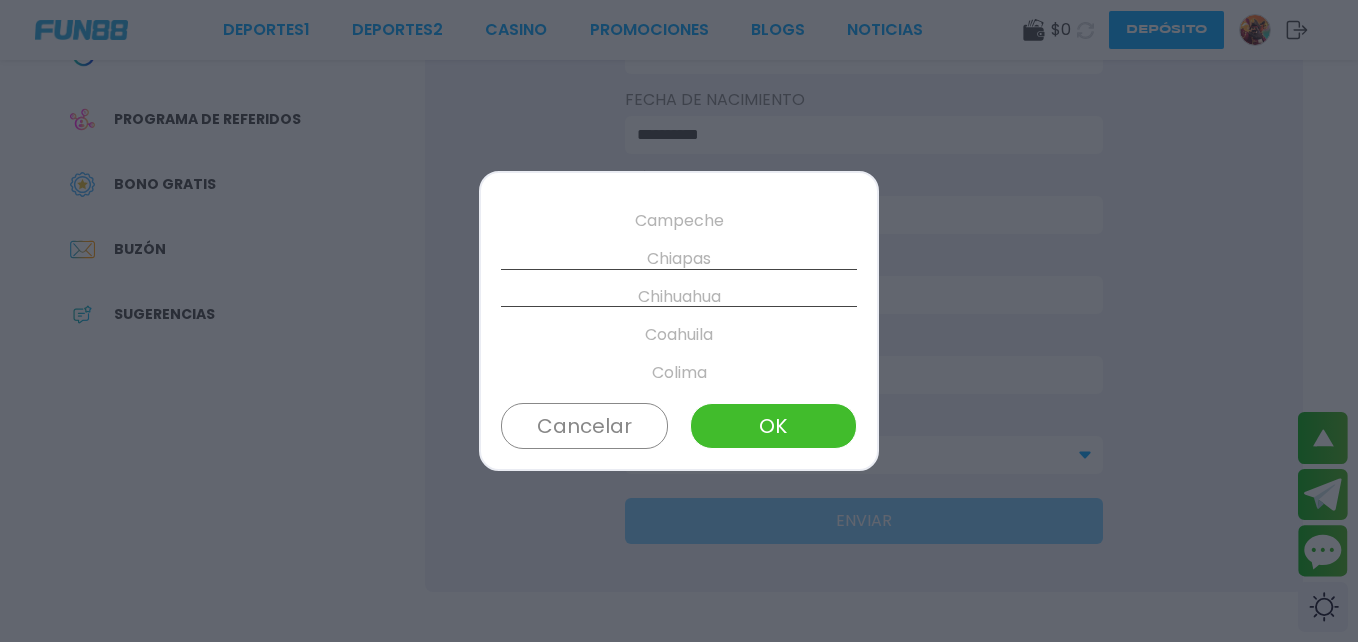 scroll, scrollTop: 228, scrollLeft: 0, axis: vertical 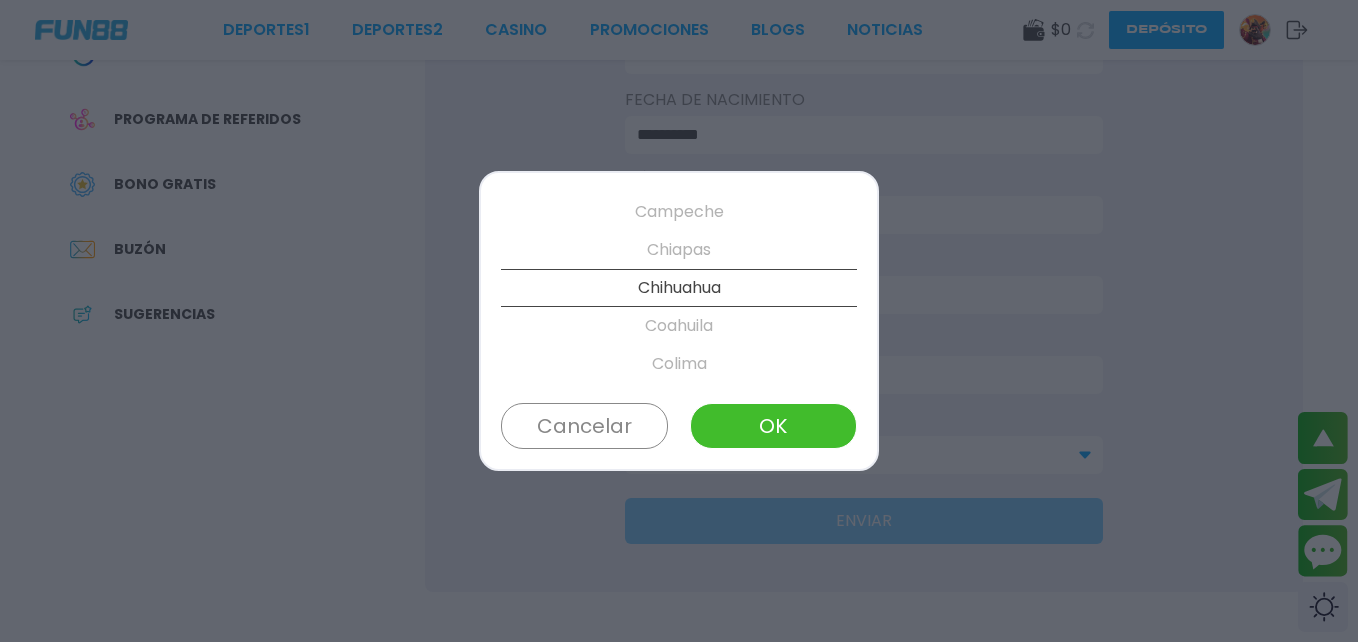click on "Coahuila" at bounding box center (679, 326) 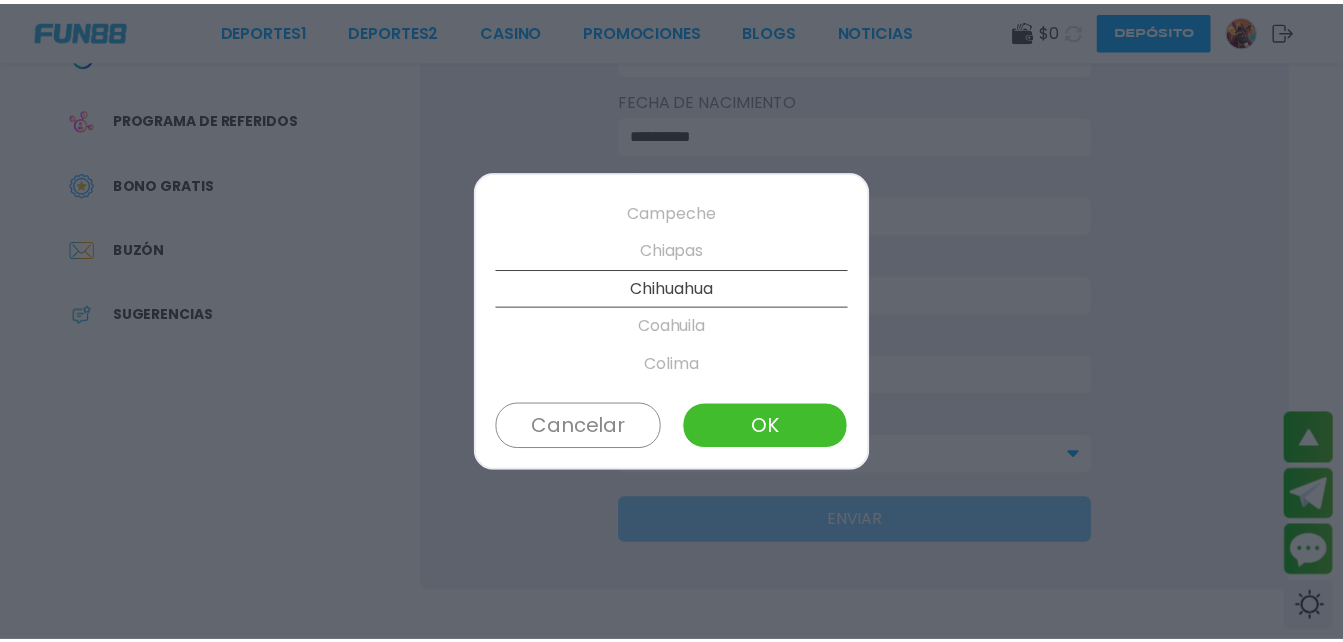 scroll, scrollTop: 266, scrollLeft: 0, axis: vertical 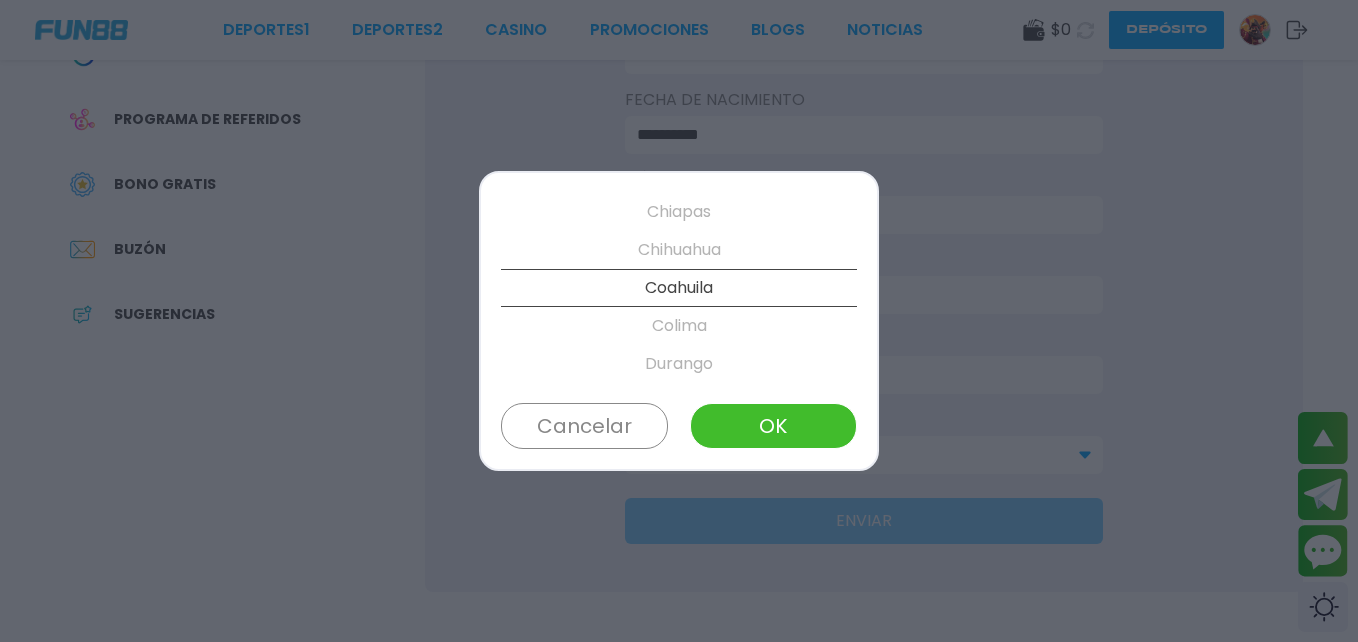 click on "OK" at bounding box center (773, 426) 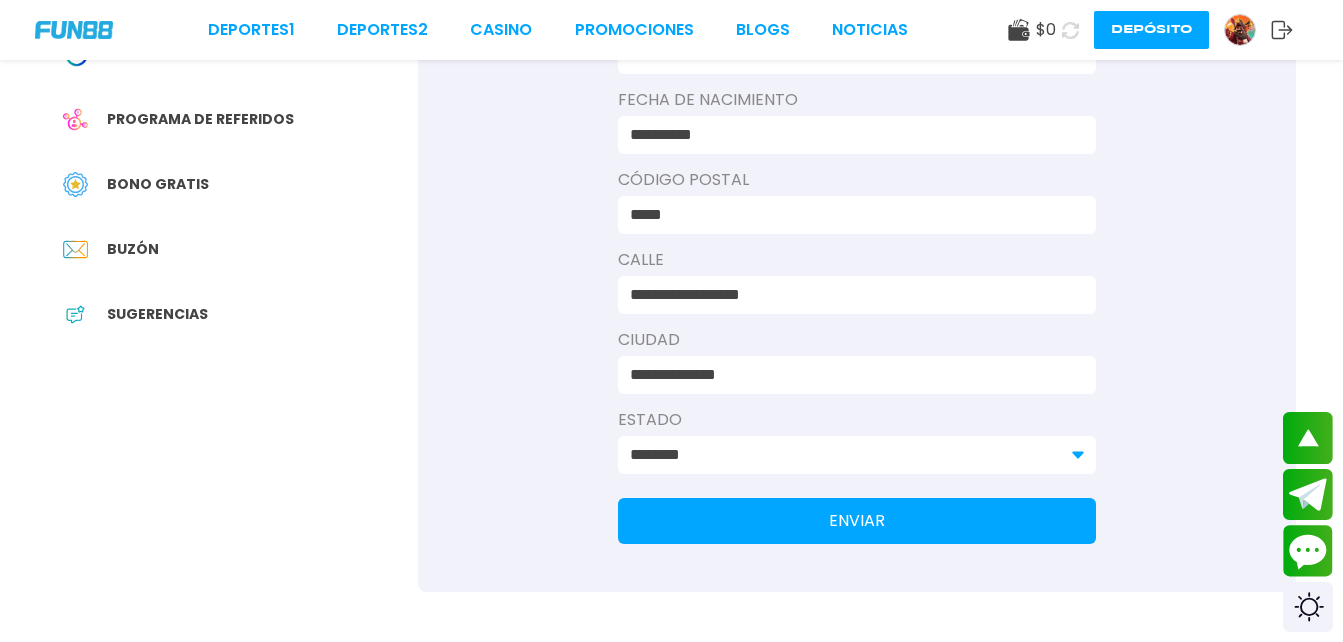 click on "ENVIAR" at bounding box center (857, 521) 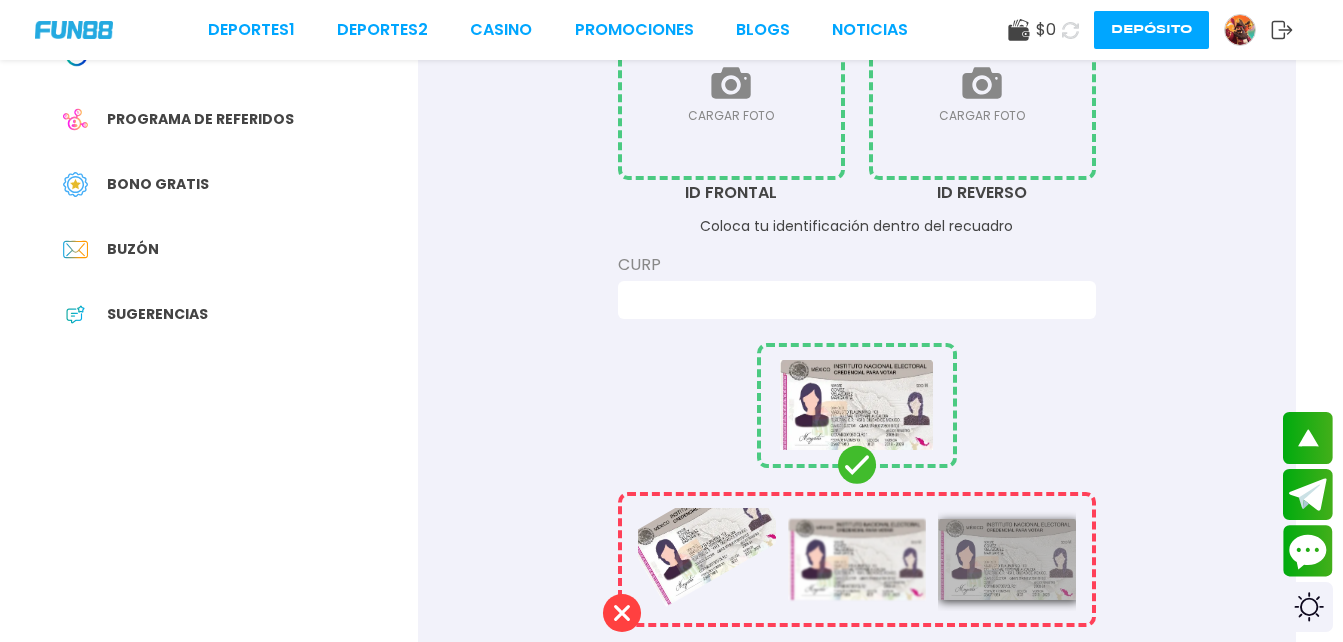scroll, scrollTop: 0, scrollLeft: 0, axis: both 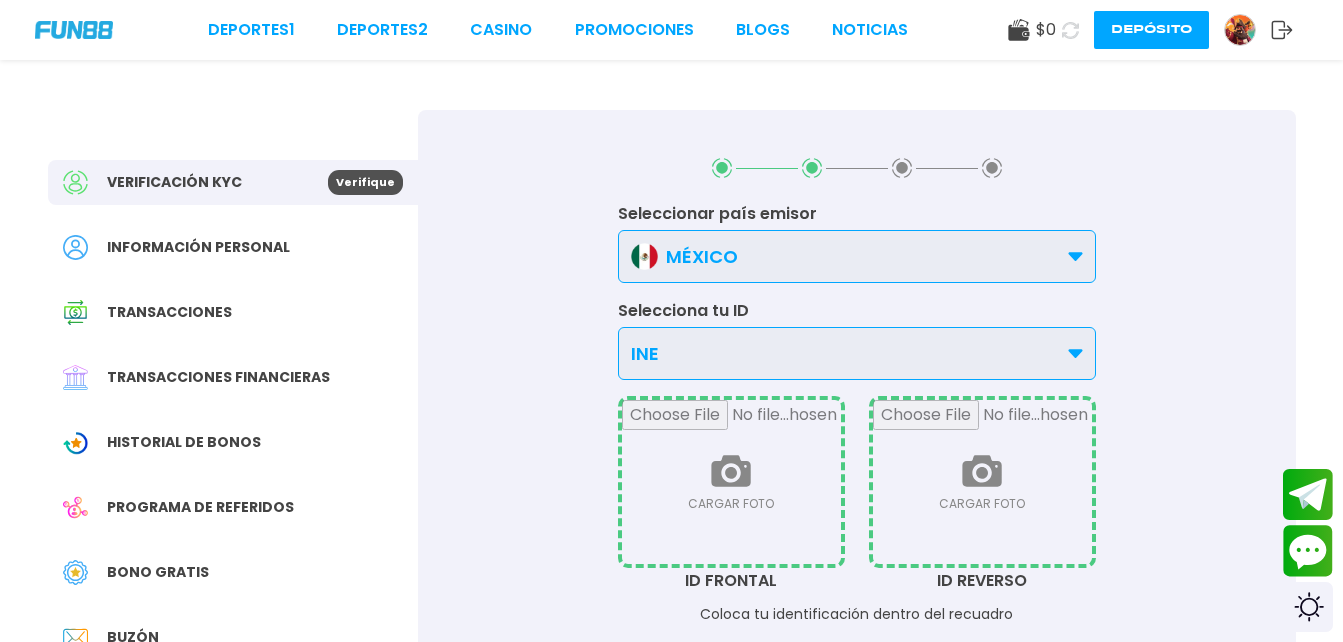 click at bounding box center (731, 482) 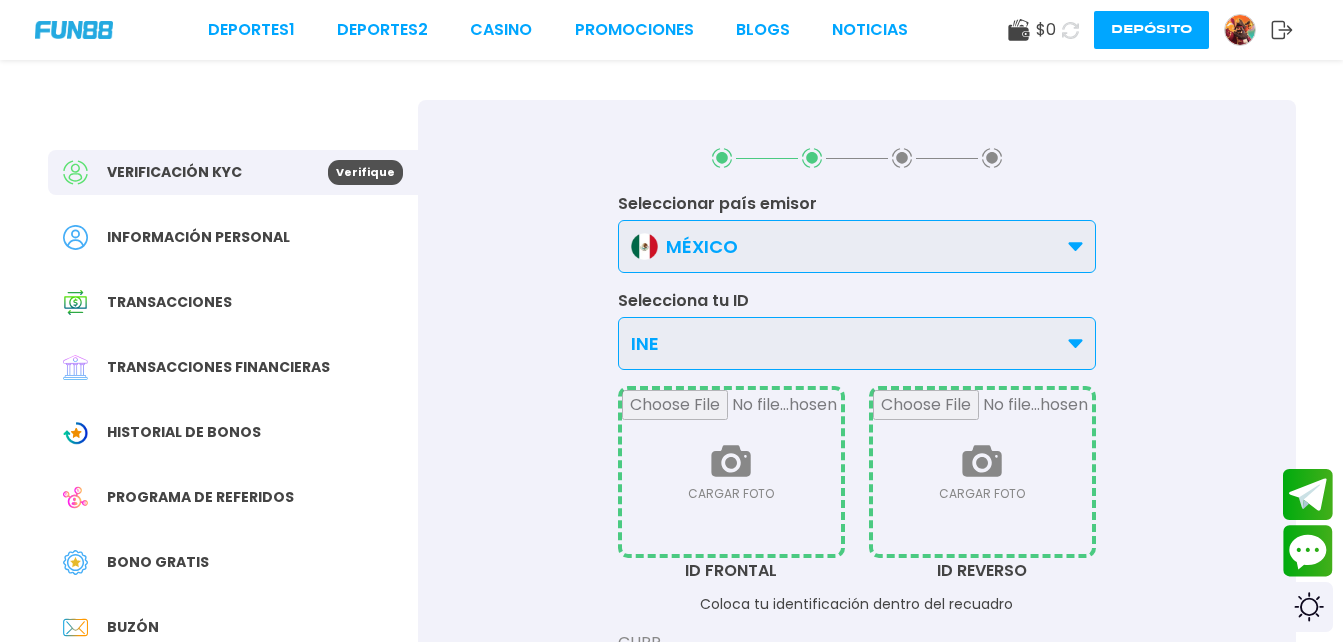 scroll, scrollTop: 13, scrollLeft: 0, axis: vertical 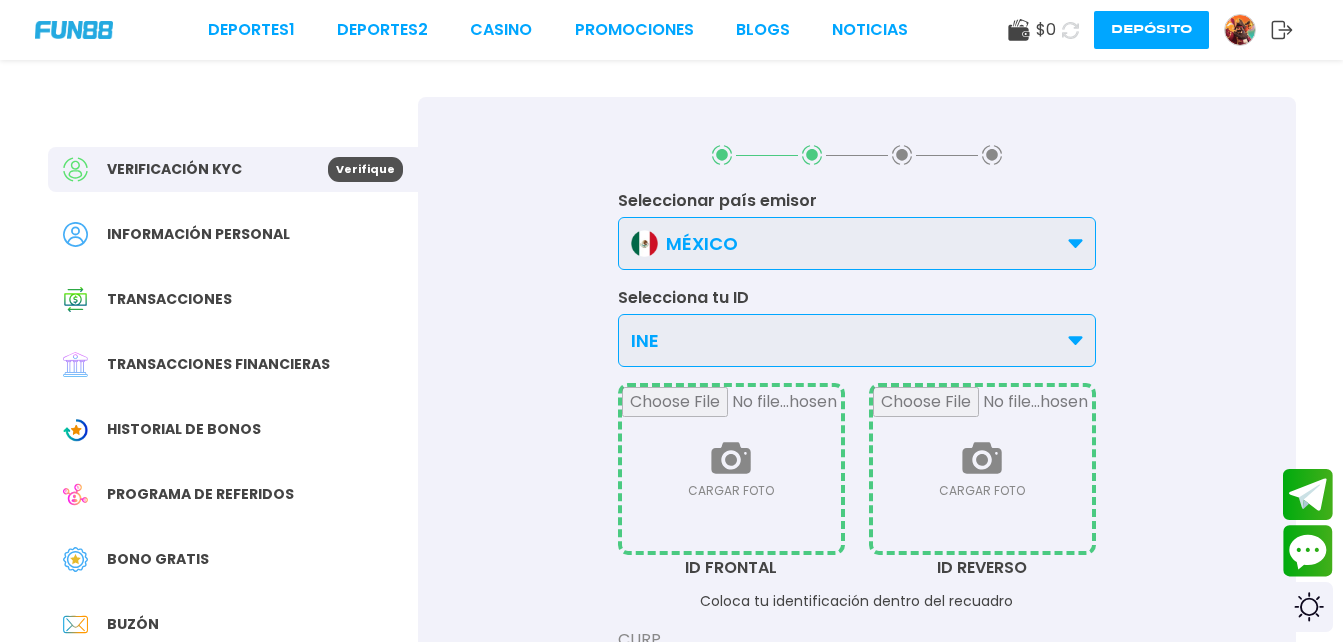 type on "**********" 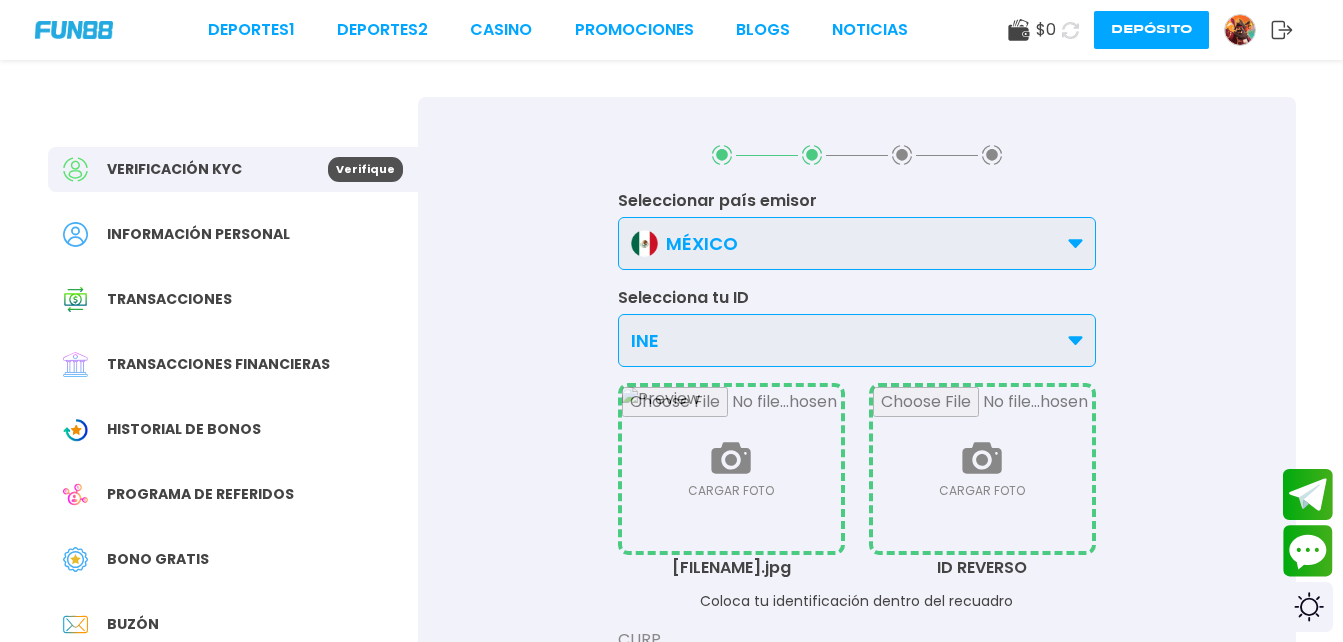 click at bounding box center [982, 469] 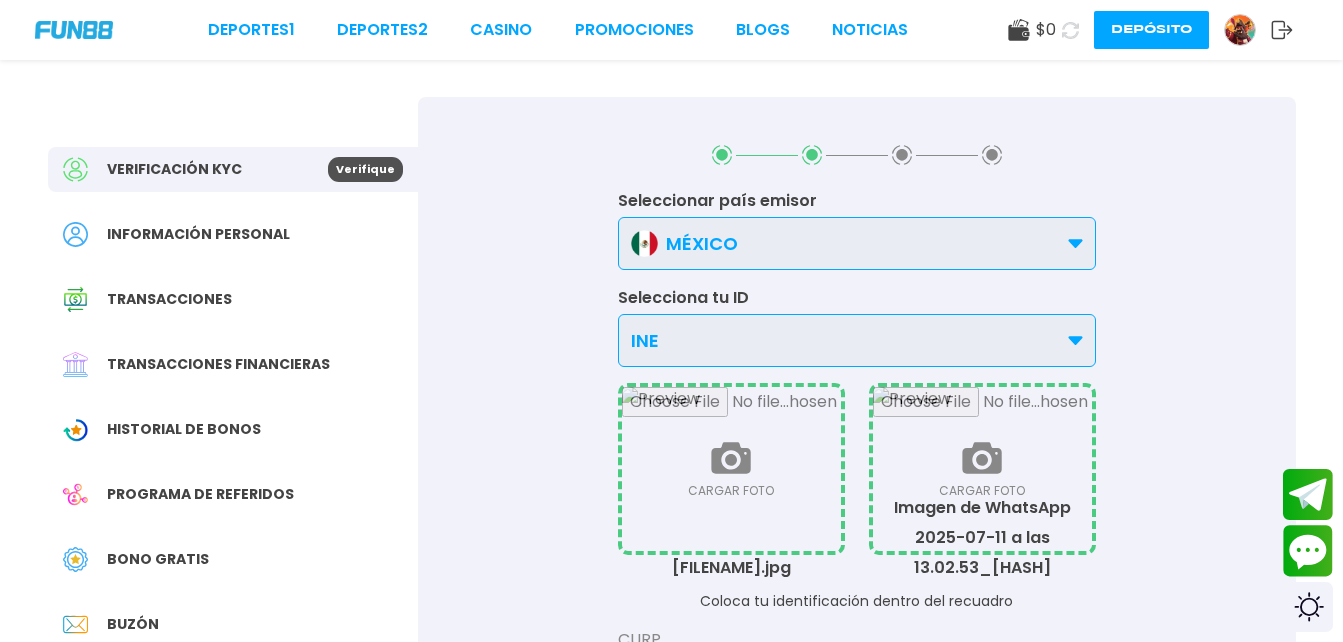 click at bounding box center (982, 469) 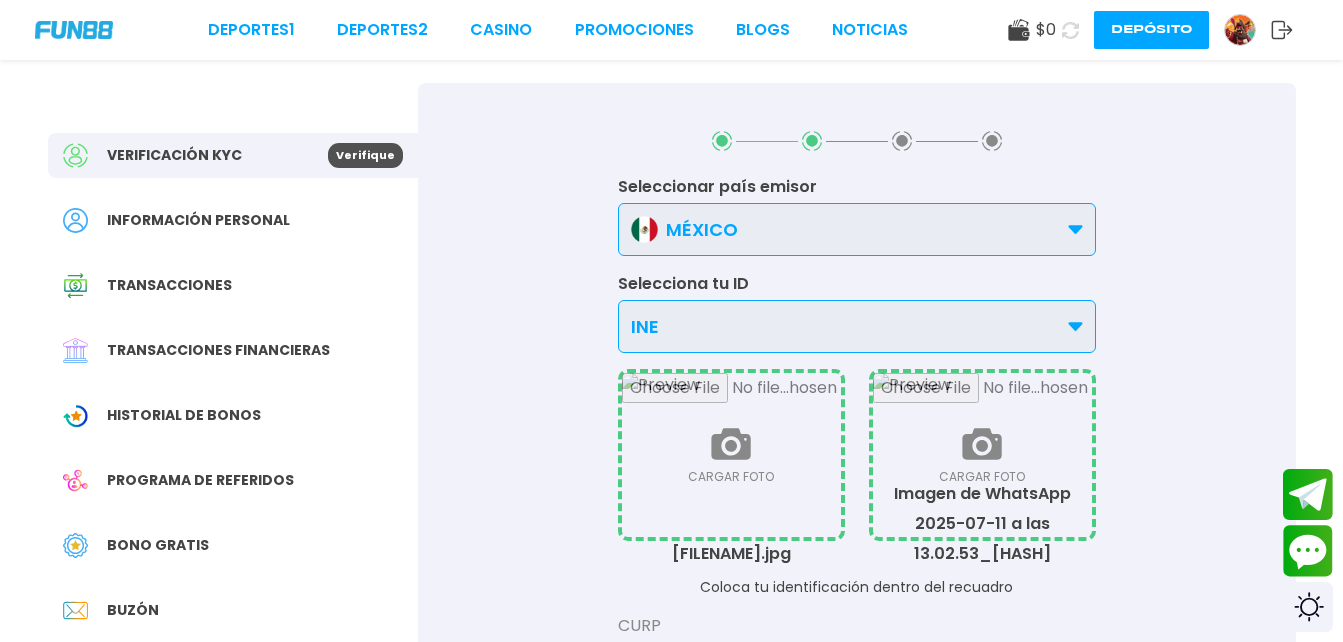 type on "**********" 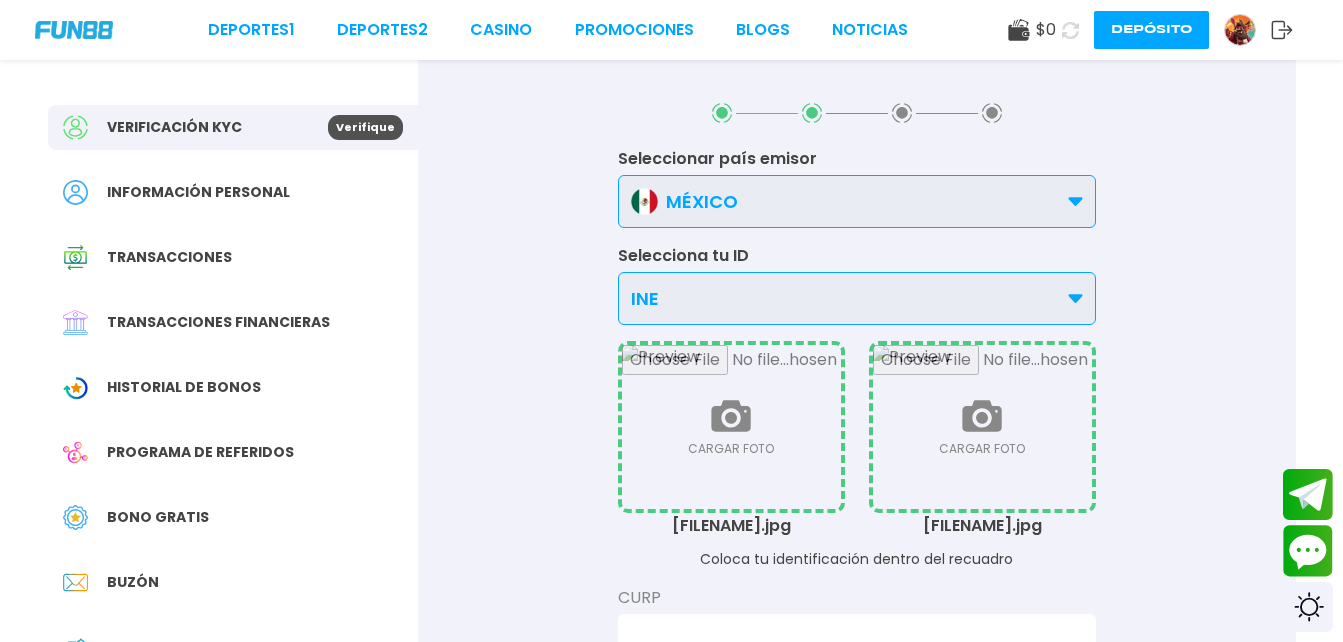scroll, scrollTop: 123, scrollLeft: 0, axis: vertical 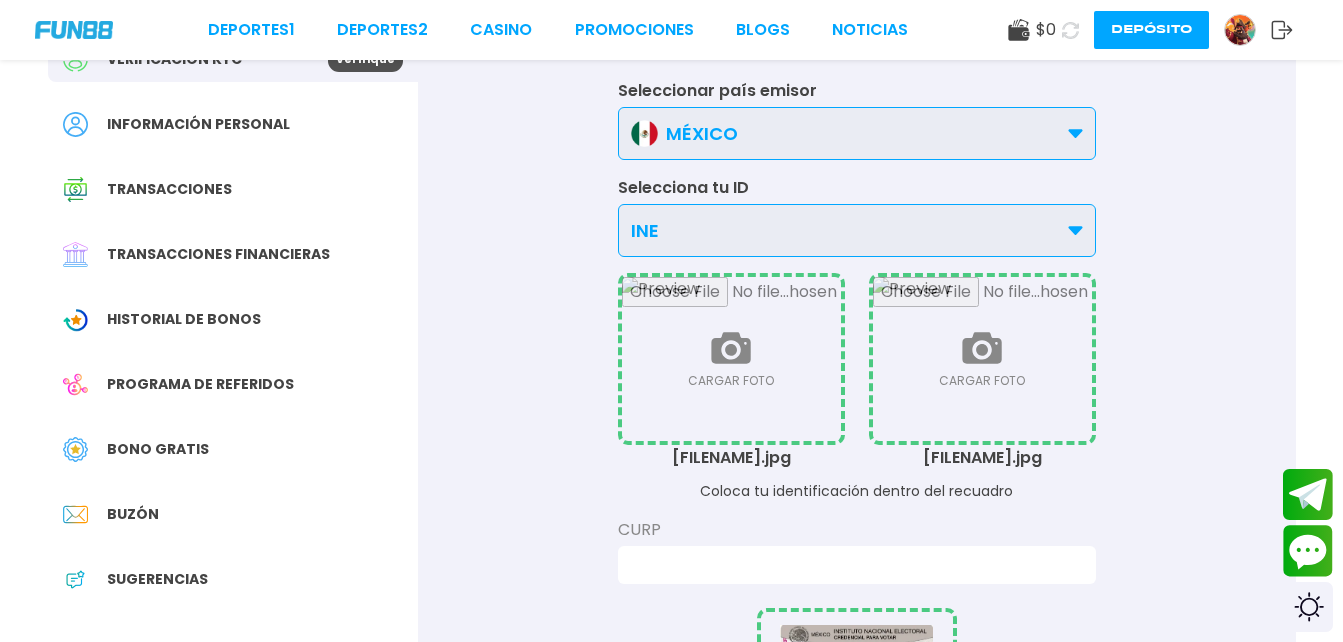 click on "CURP" at bounding box center (857, 530) 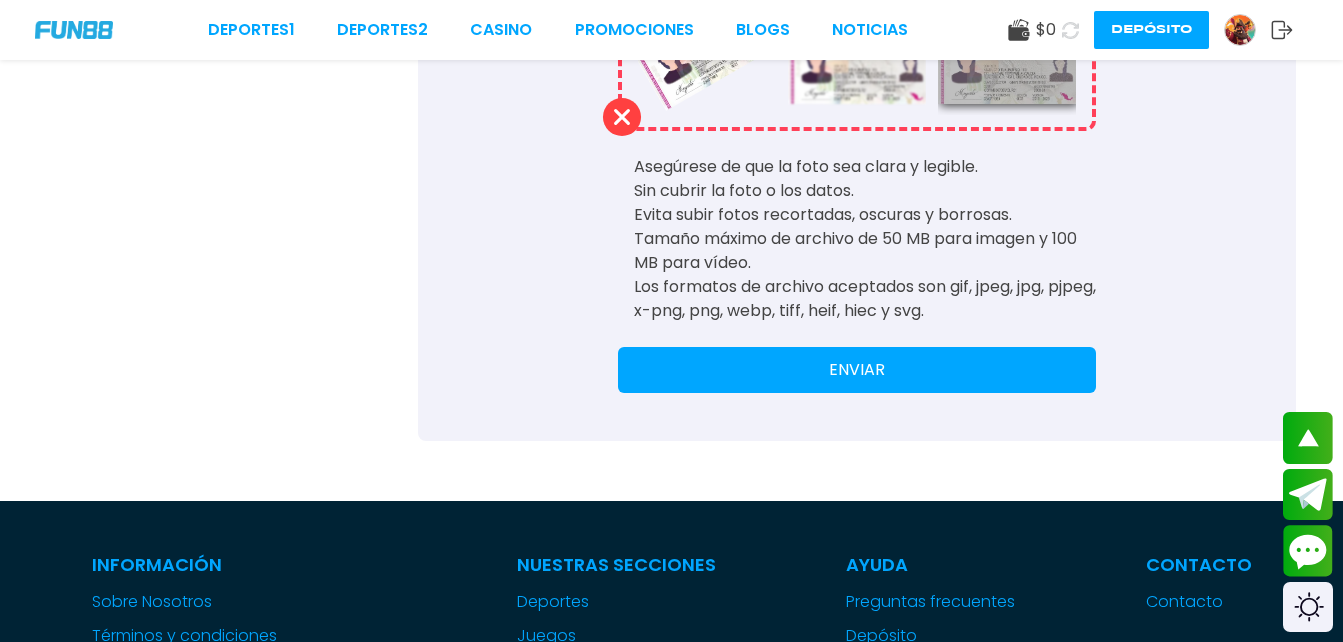scroll, scrollTop: 914, scrollLeft: 0, axis: vertical 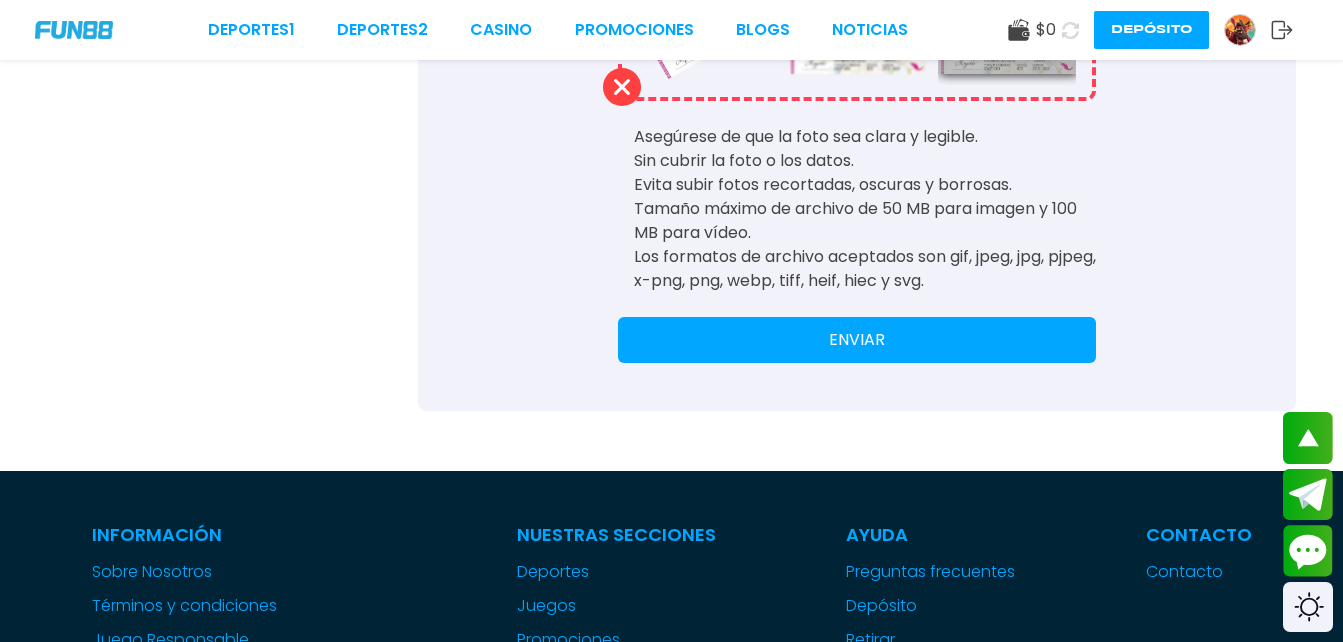 type on "**********" 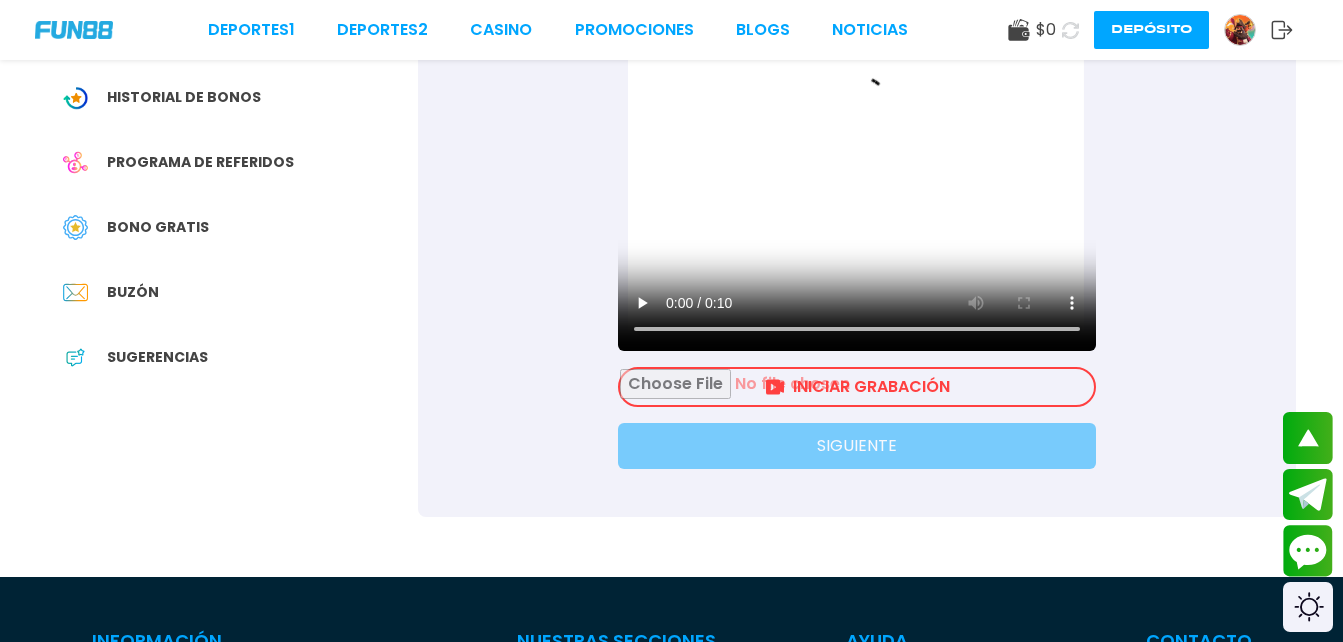 scroll, scrollTop: 368, scrollLeft: 0, axis: vertical 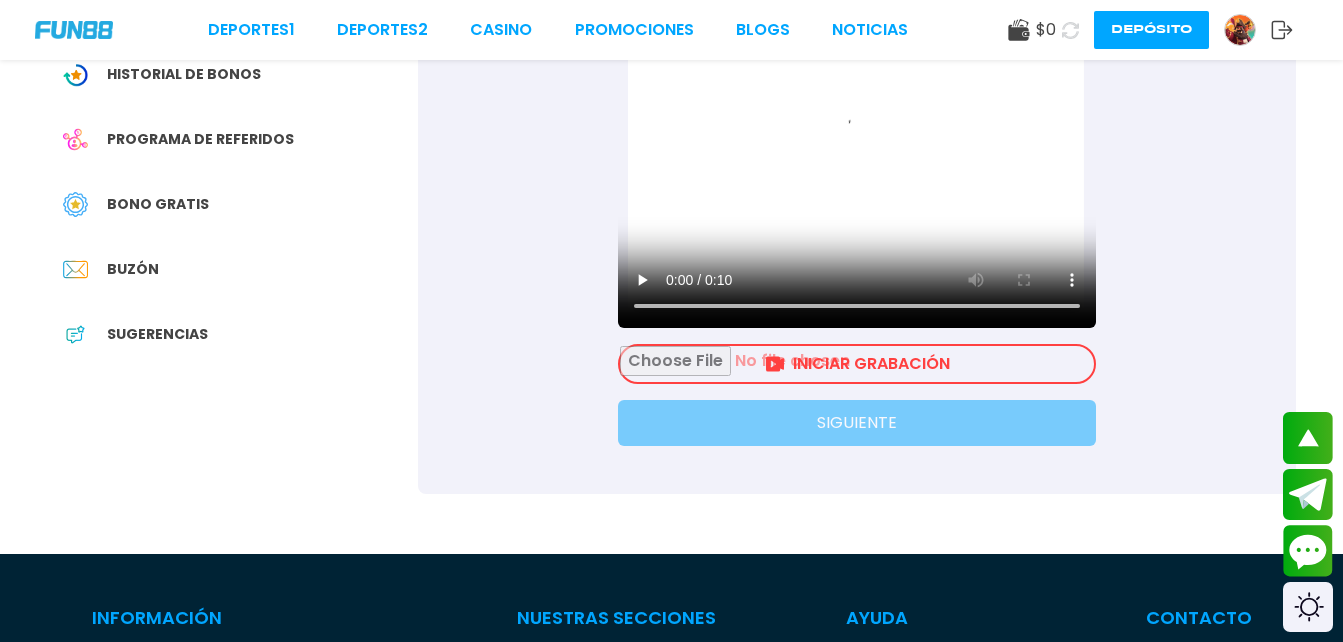 click at bounding box center [857, 364] 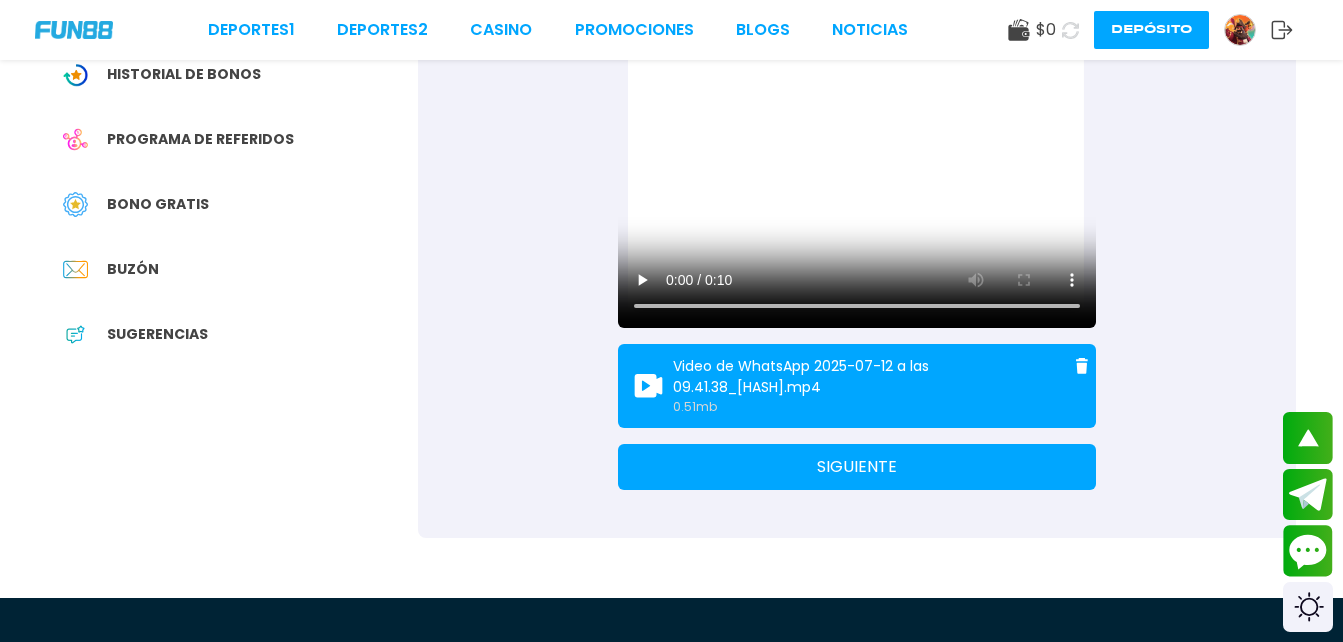 click at bounding box center (1082, 366) 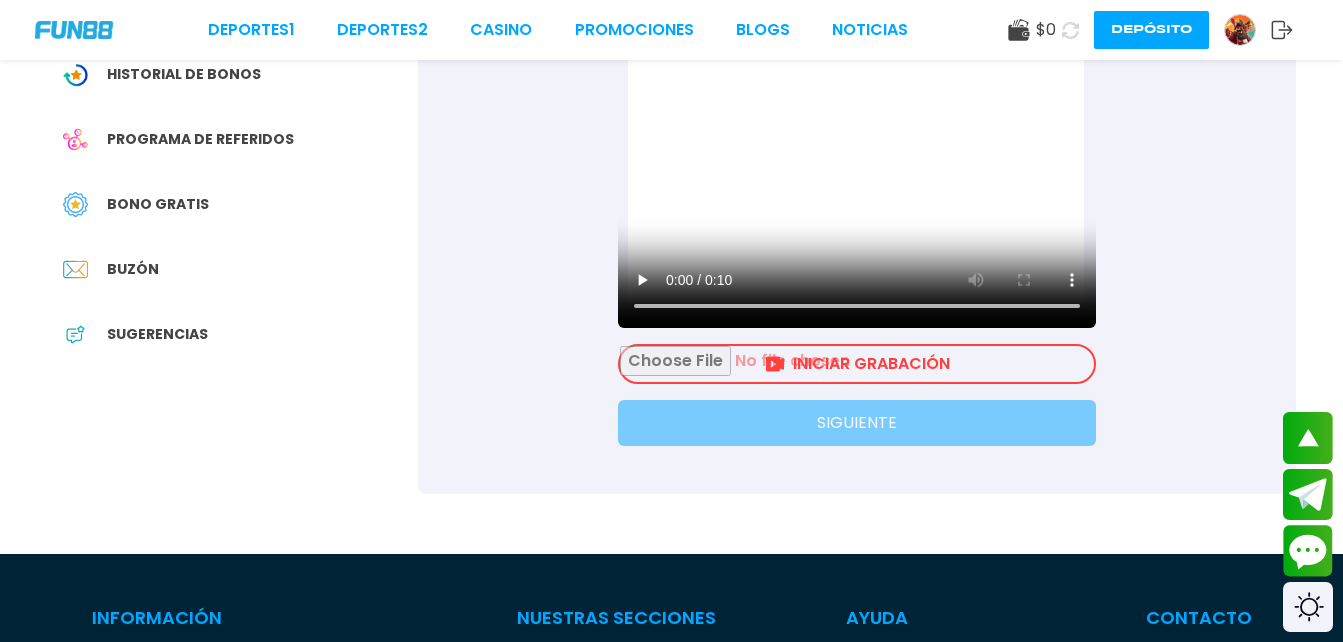 click at bounding box center [857, 364] 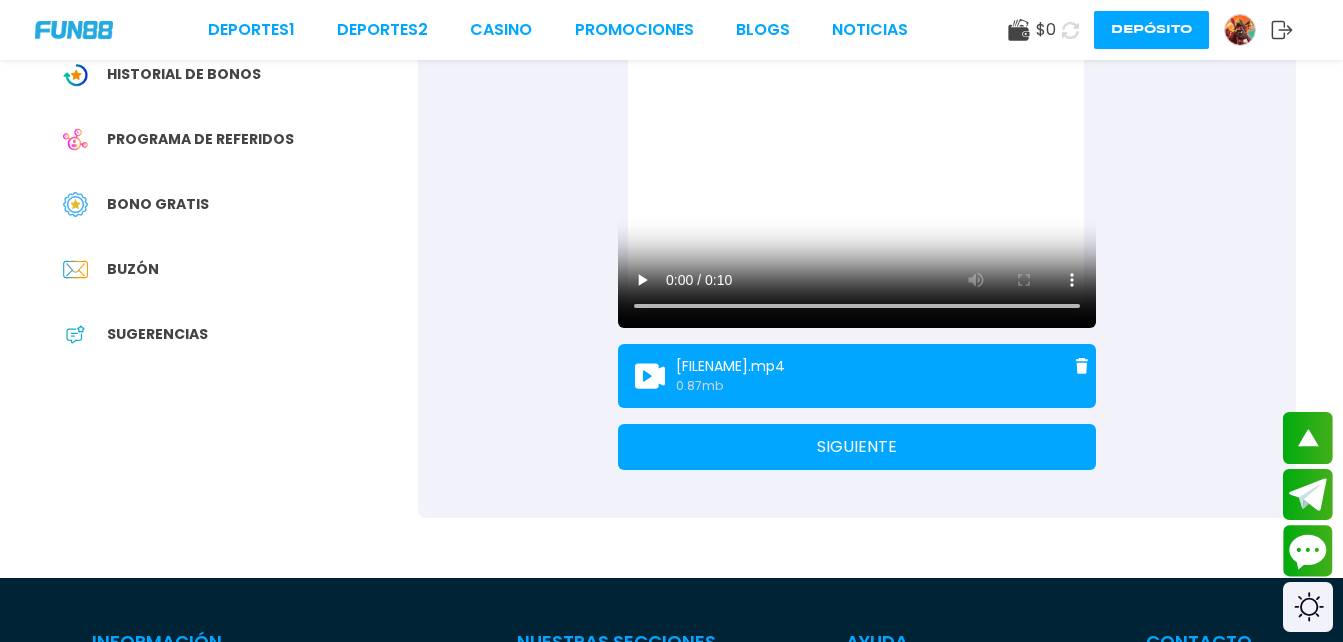 click on "SIGUIENTE" at bounding box center [857, 447] 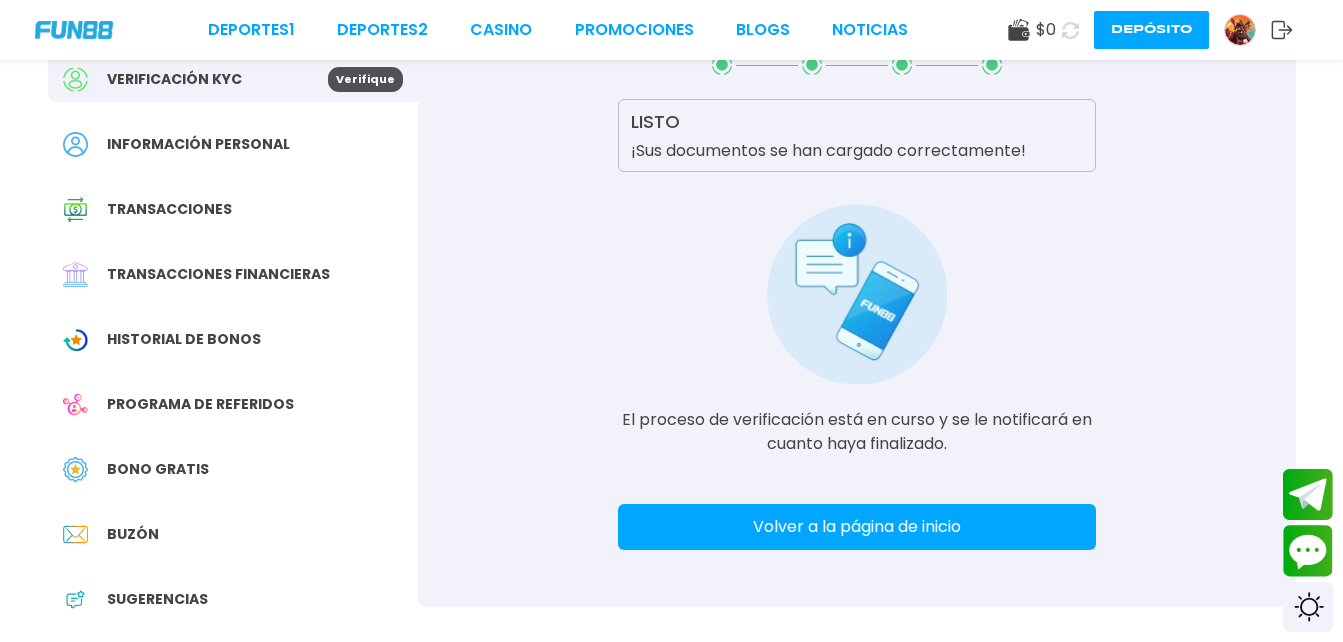 scroll, scrollTop: 112, scrollLeft: 0, axis: vertical 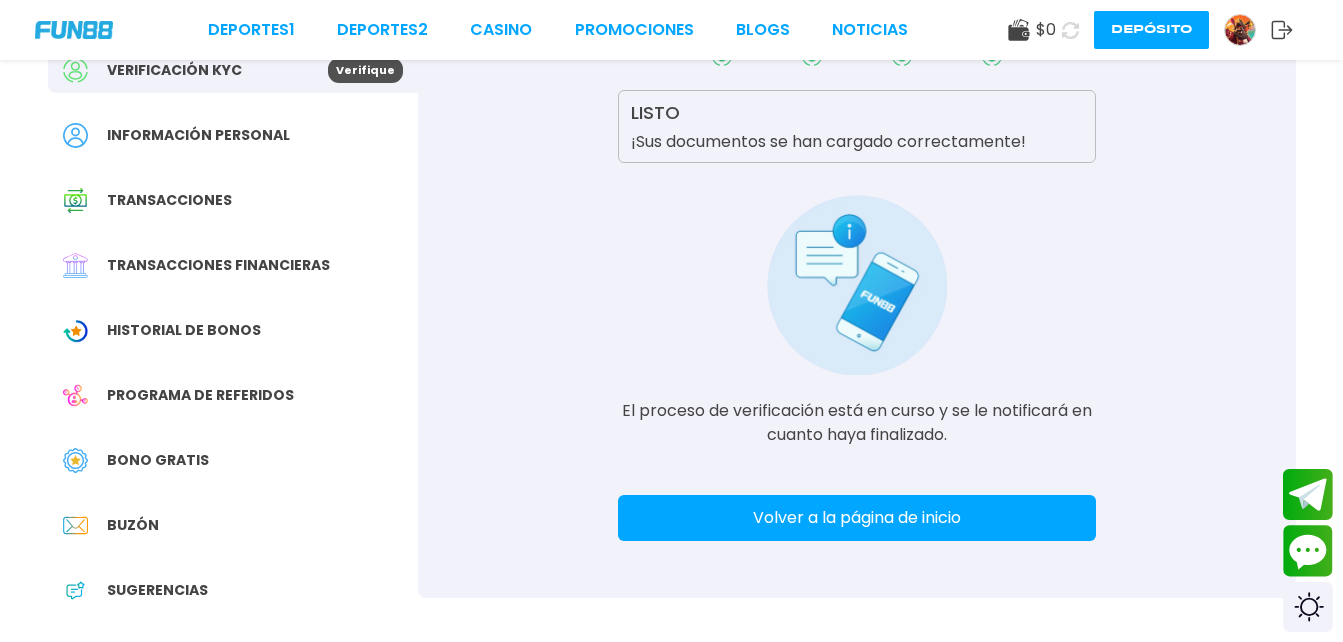 click 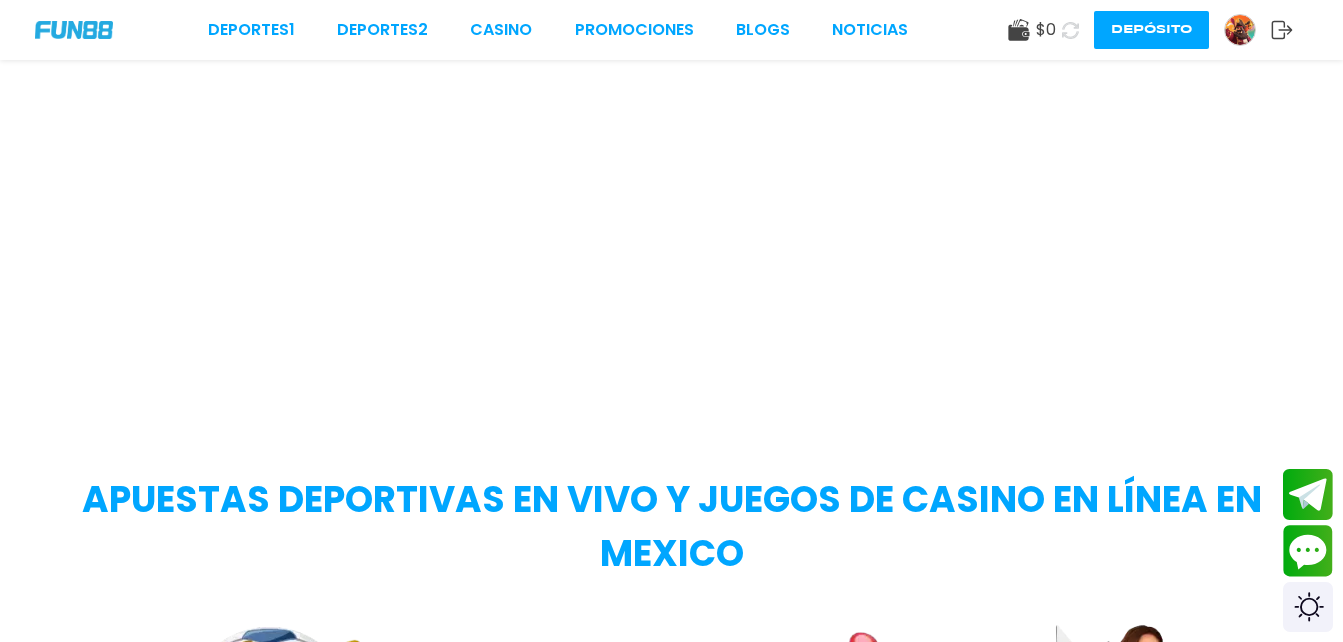 scroll, scrollTop: 0, scrollLeft: 0, axis: both 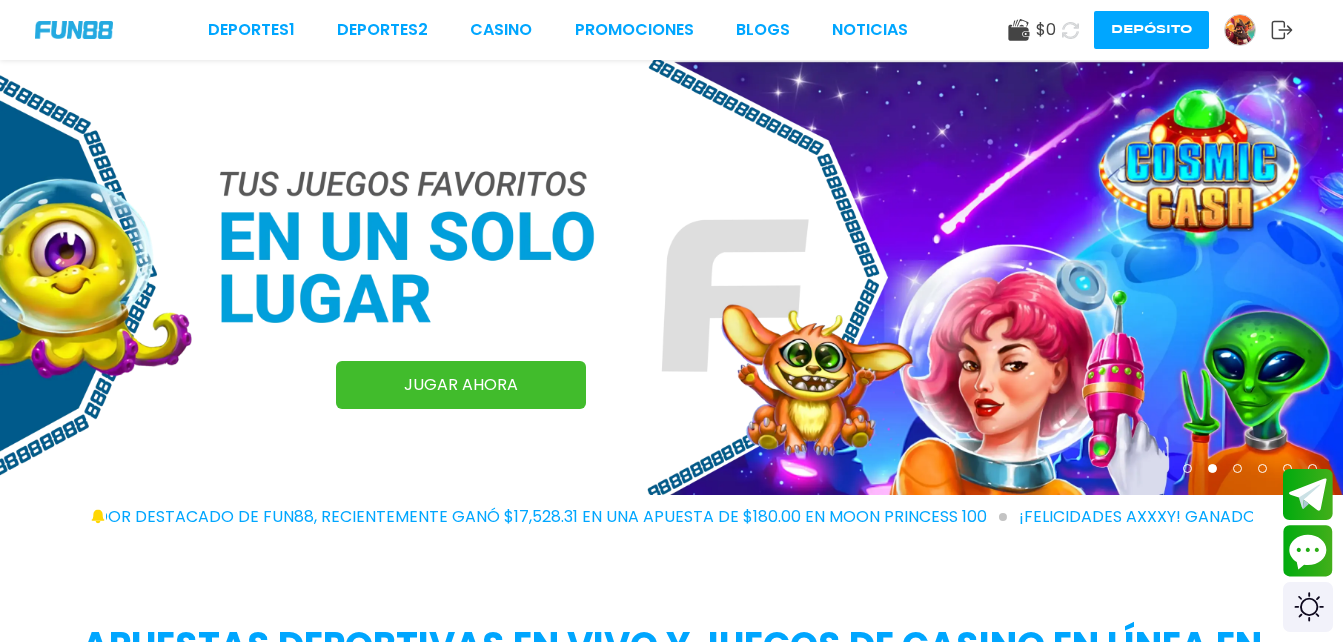 click on "$ 0" at bounding box center (1046, 30) 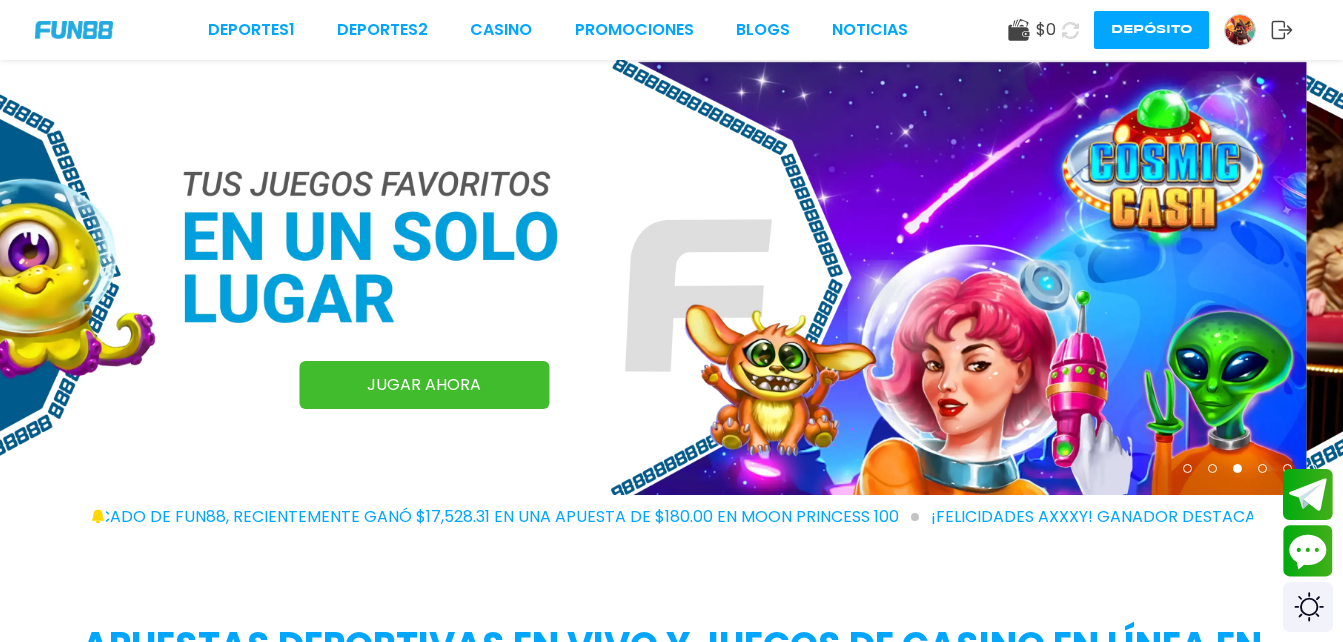click 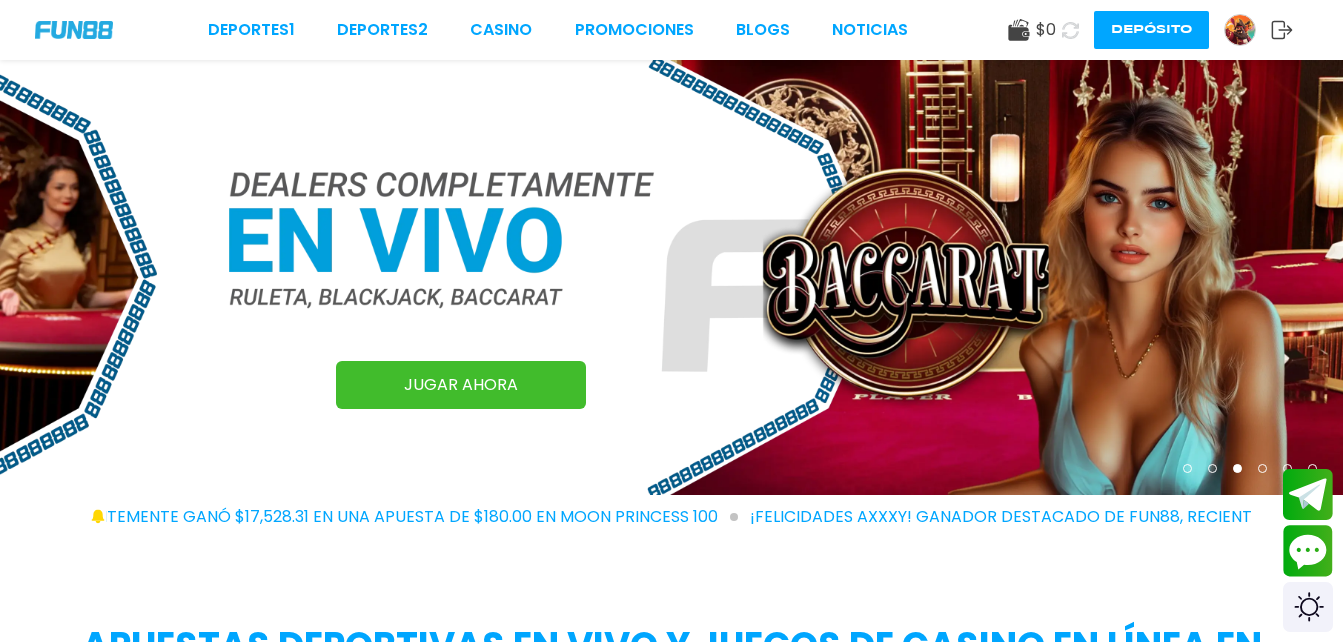 click 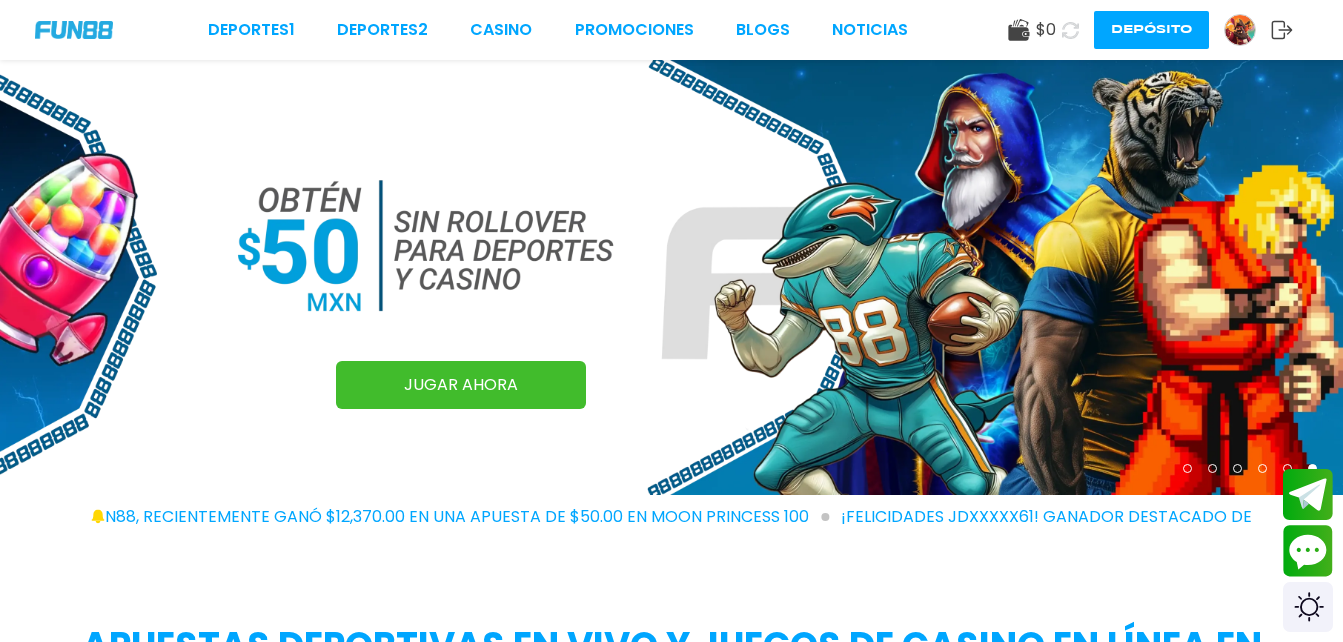 click at bounding box center [1070, 30] 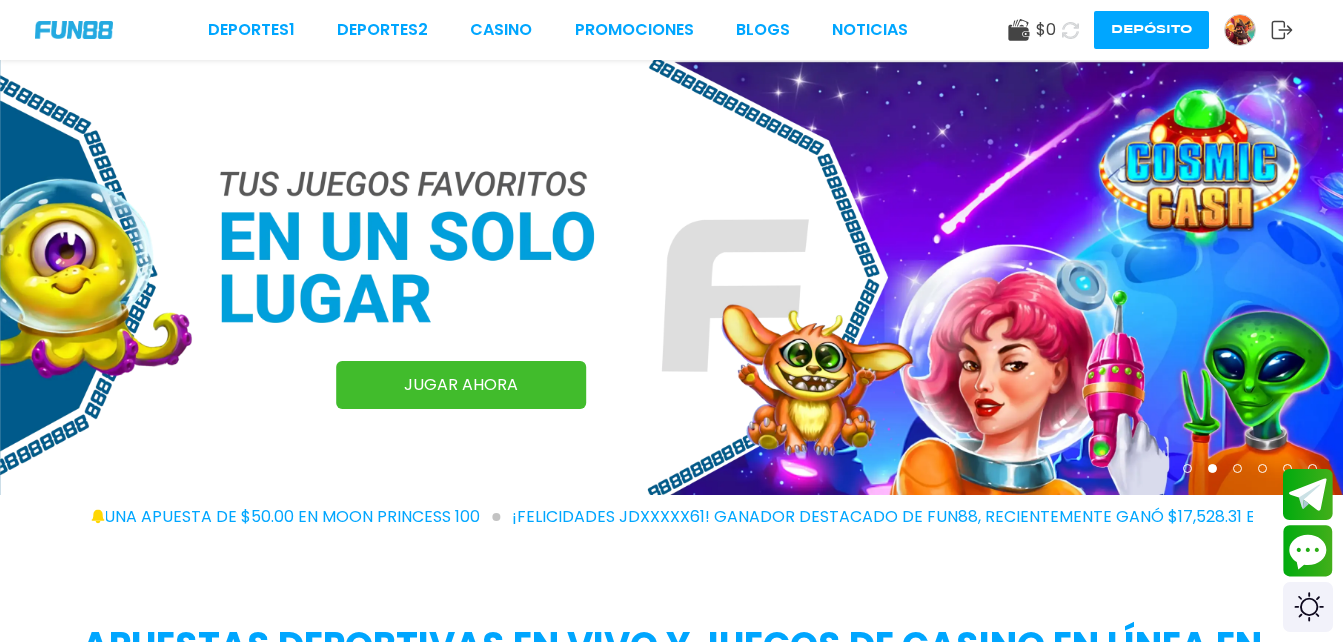 click 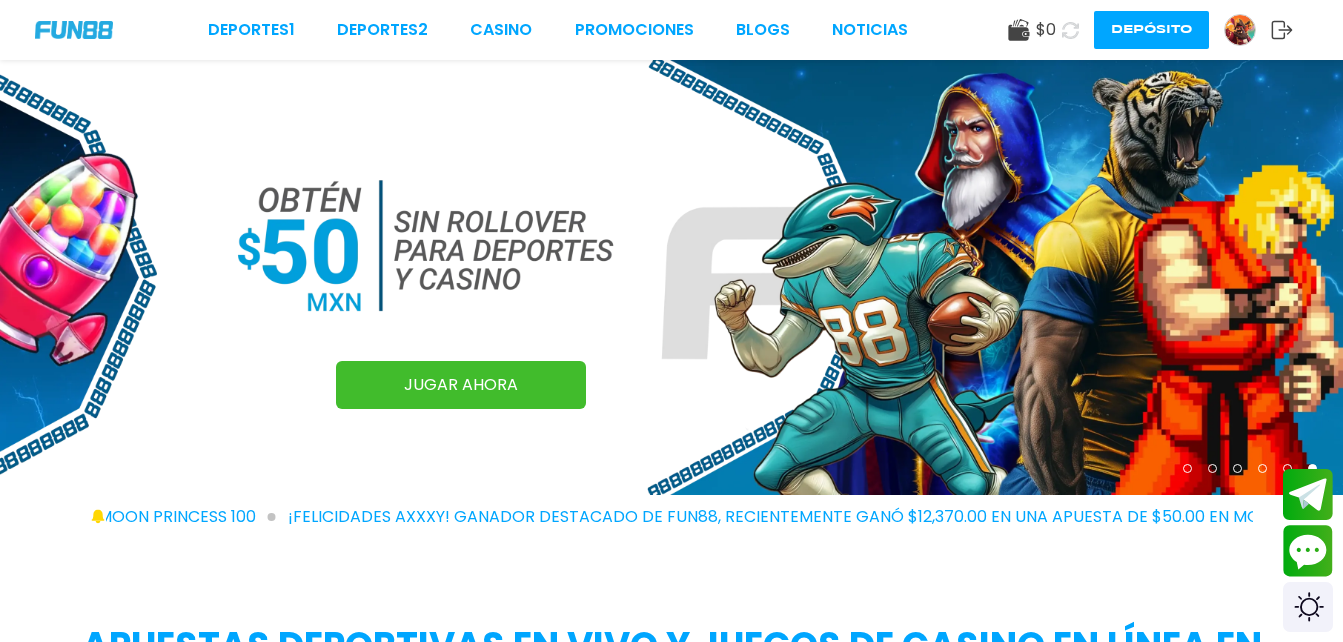 click 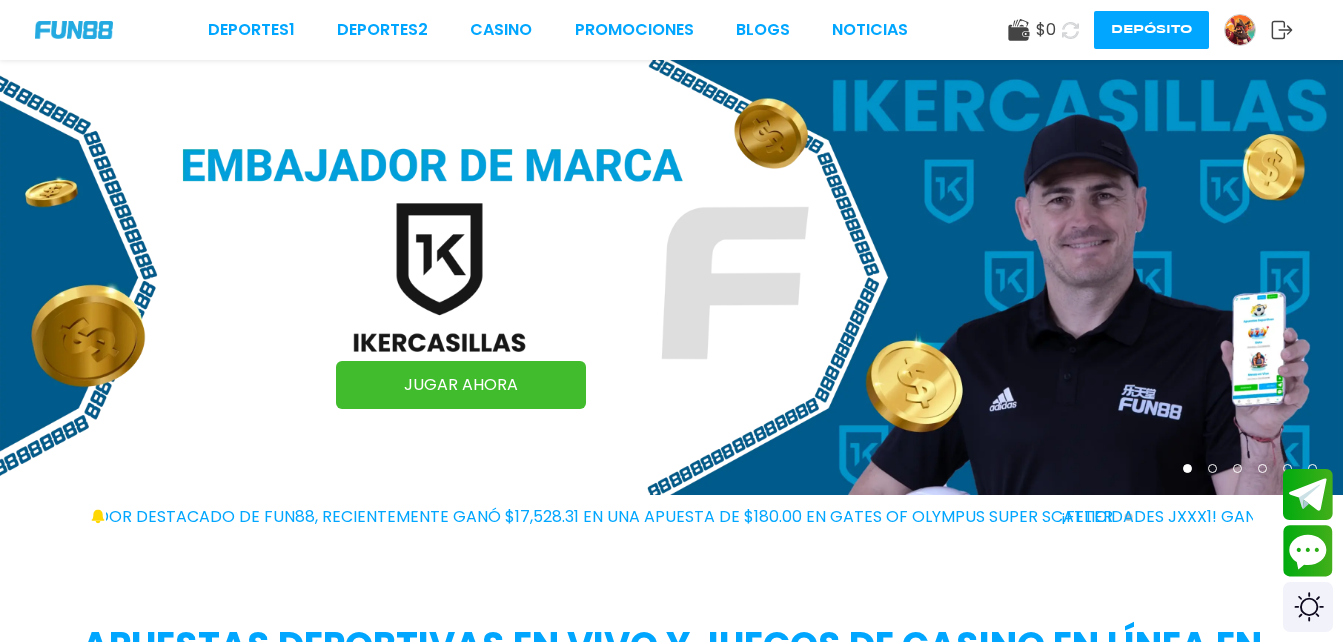 click 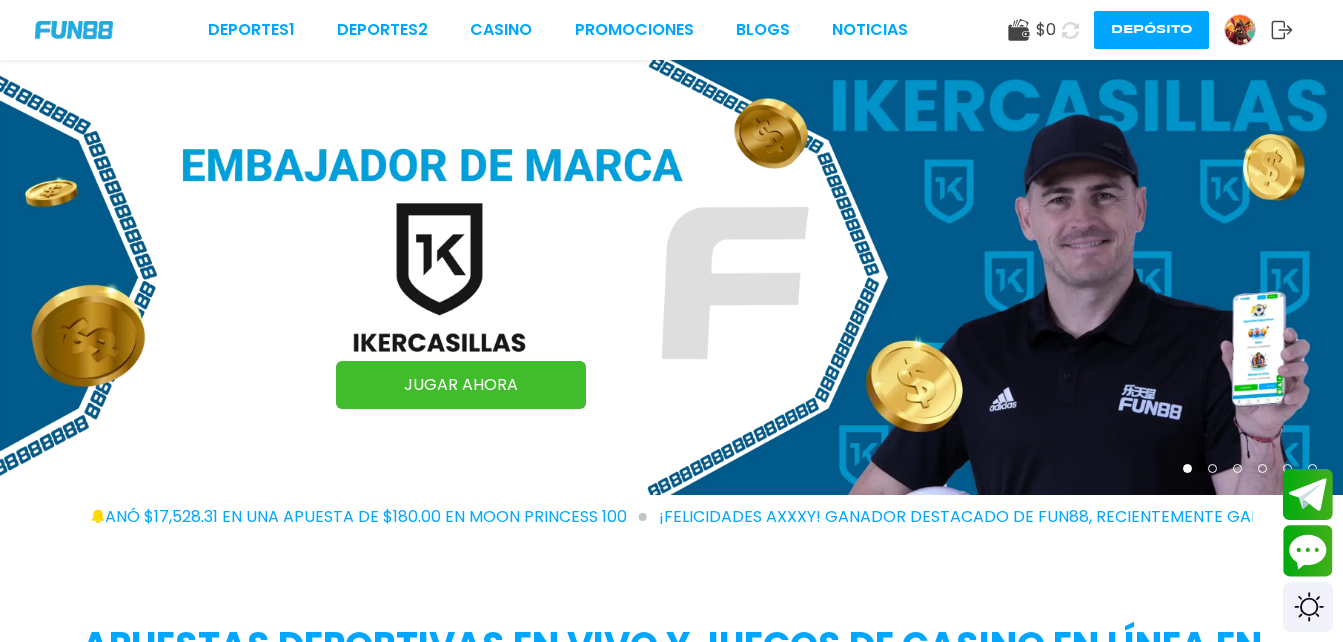 click 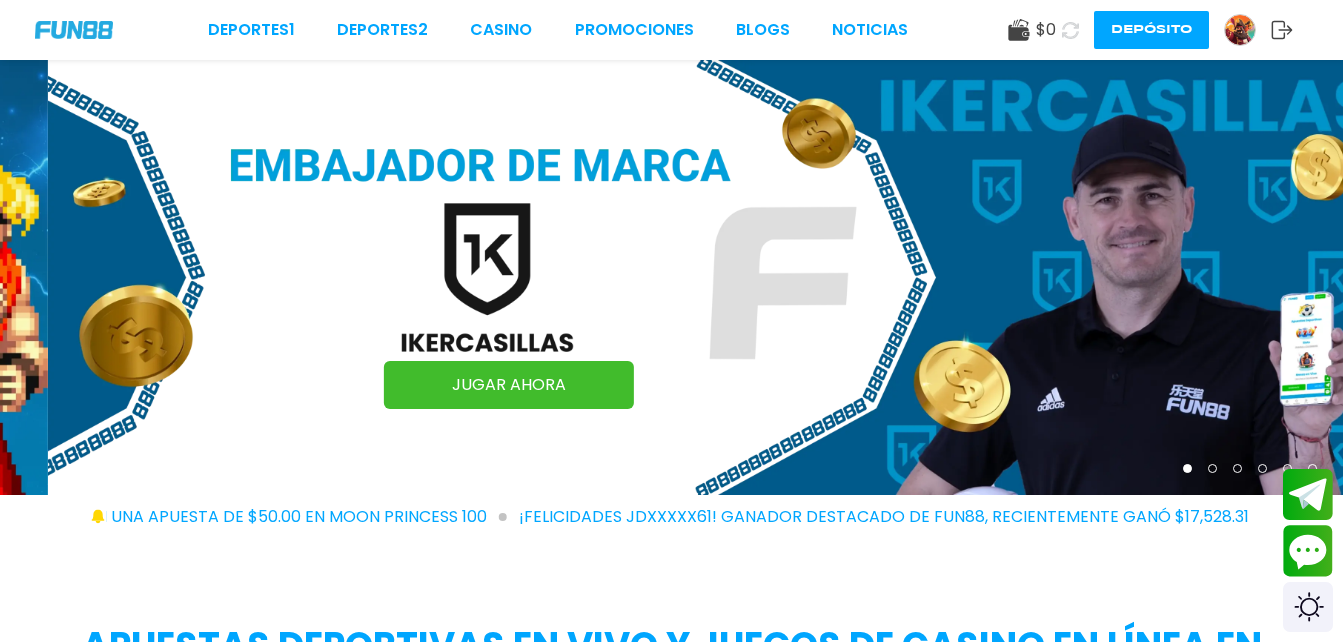 click 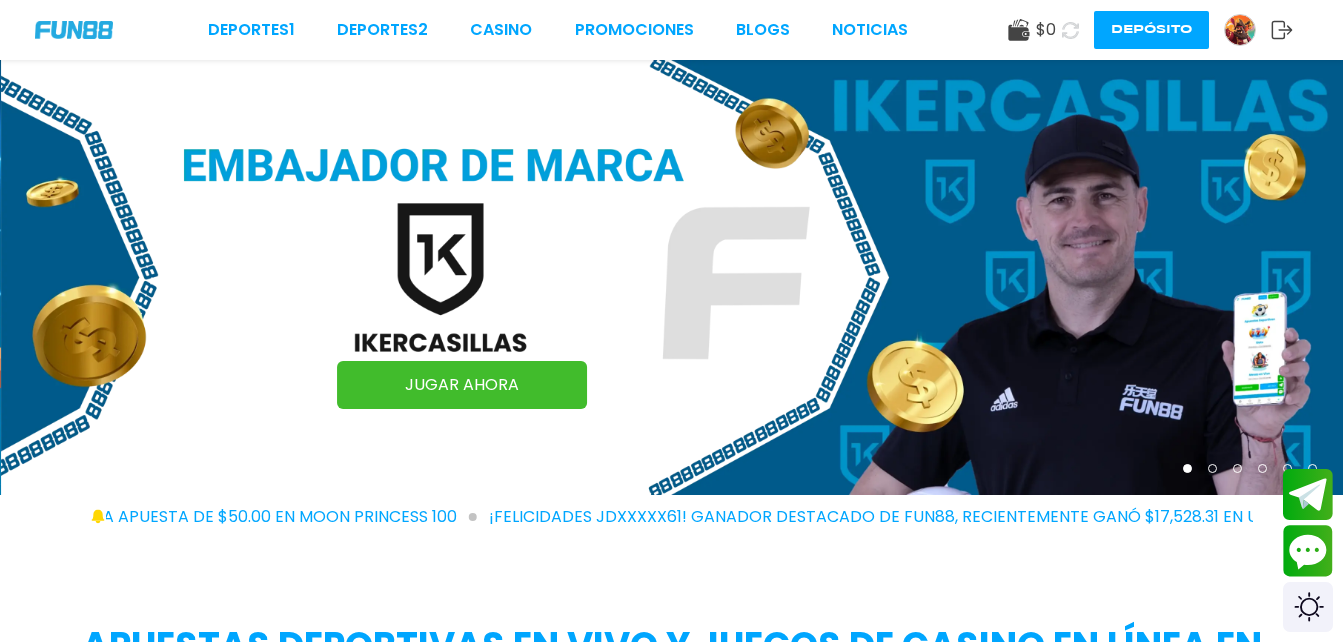 click 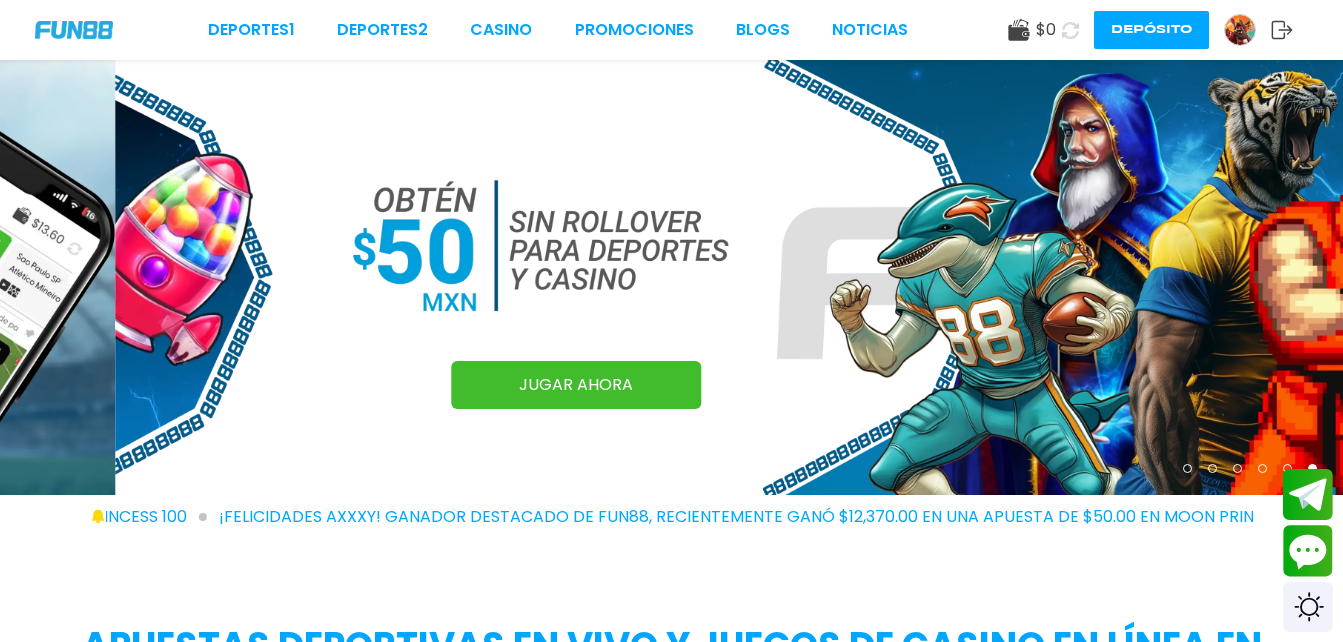 click 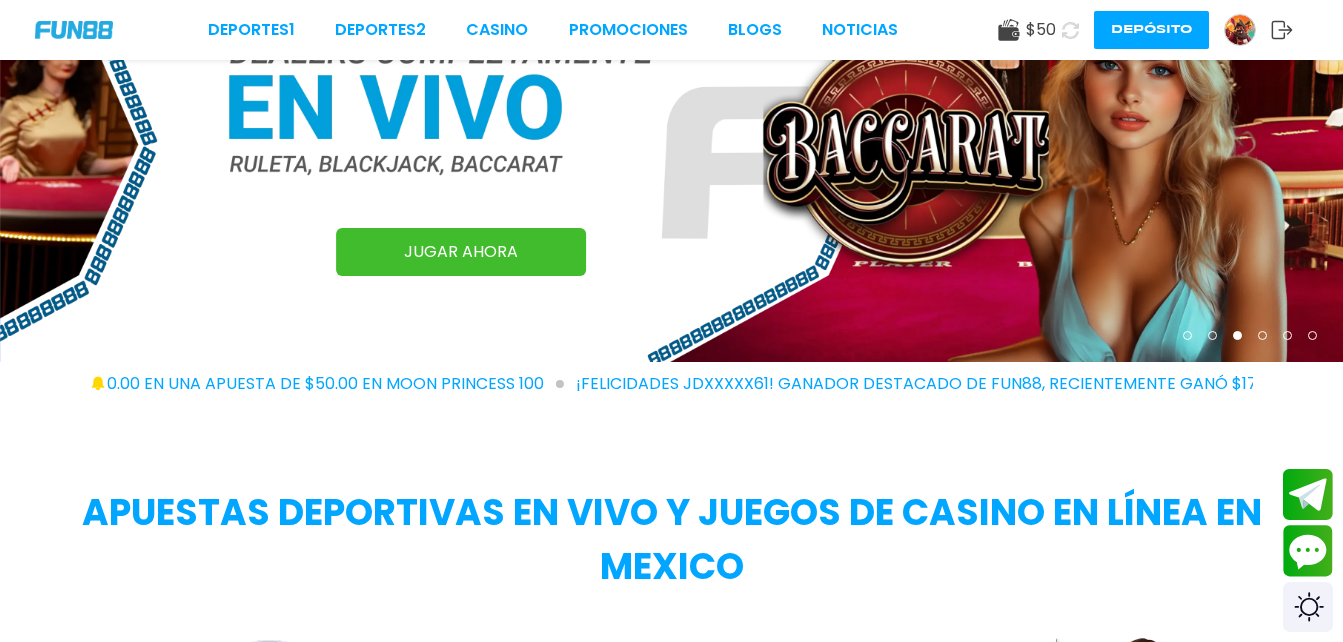 scroll, scrollTop: 0, scrollLeft: 0, axis: both 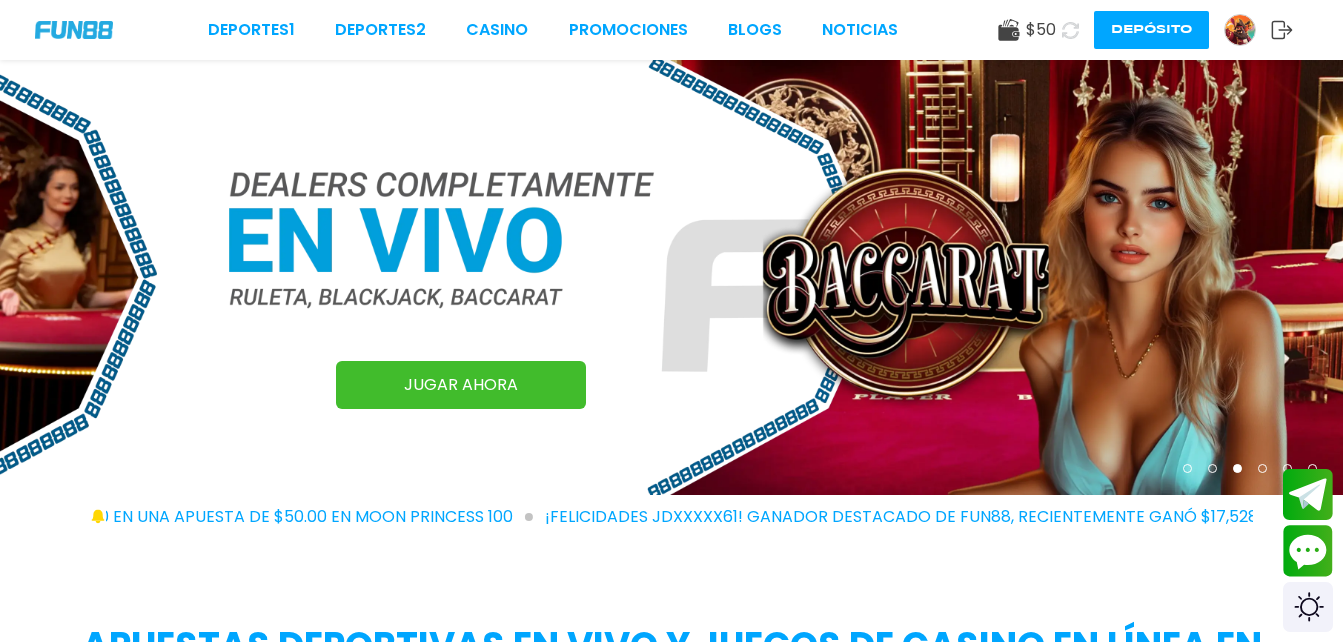 click at bounding box center (671, 277) 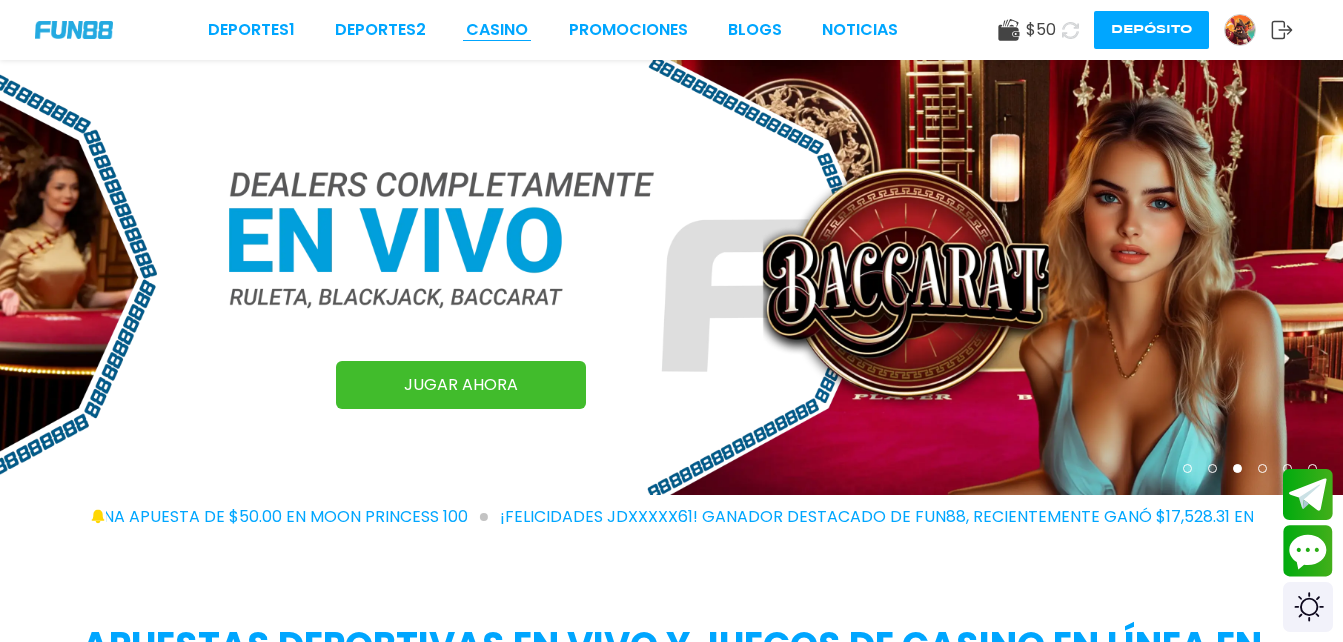 click on "CASINO" at bounding box center (497, 30) 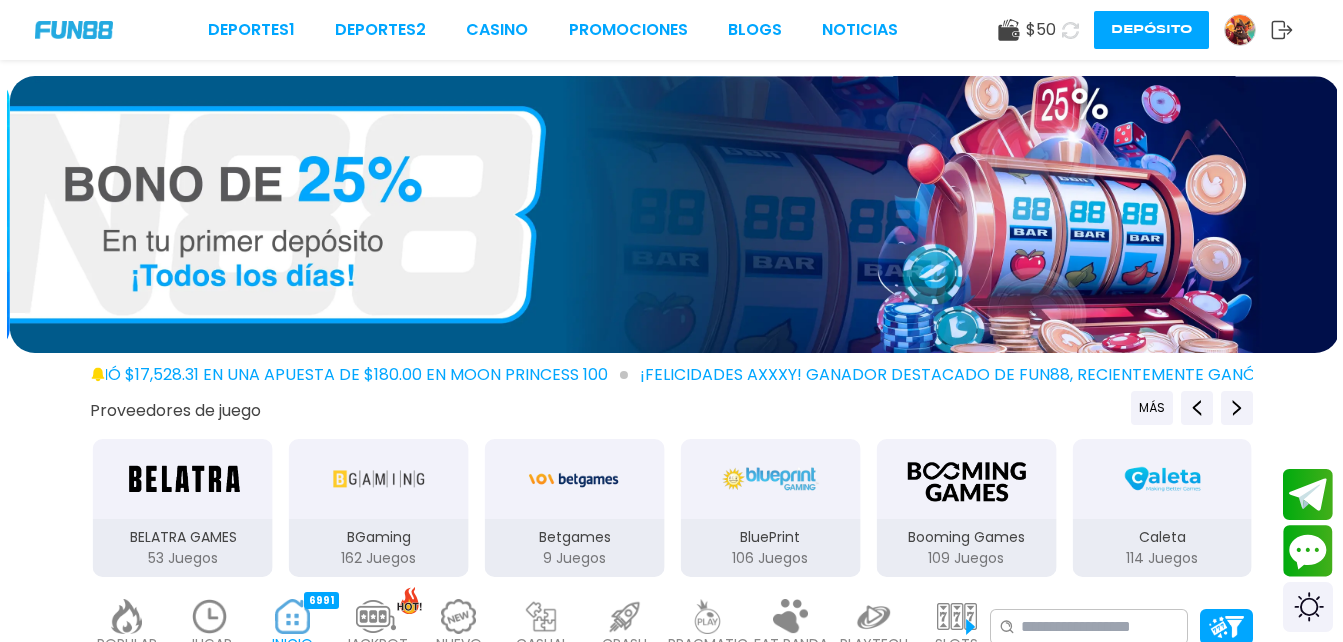 click on "Deportes  1 Deportes  2 CASINO Promociones BLOGS NOTICIAS $ 50 Depósito" at bounding box center [671, 30] 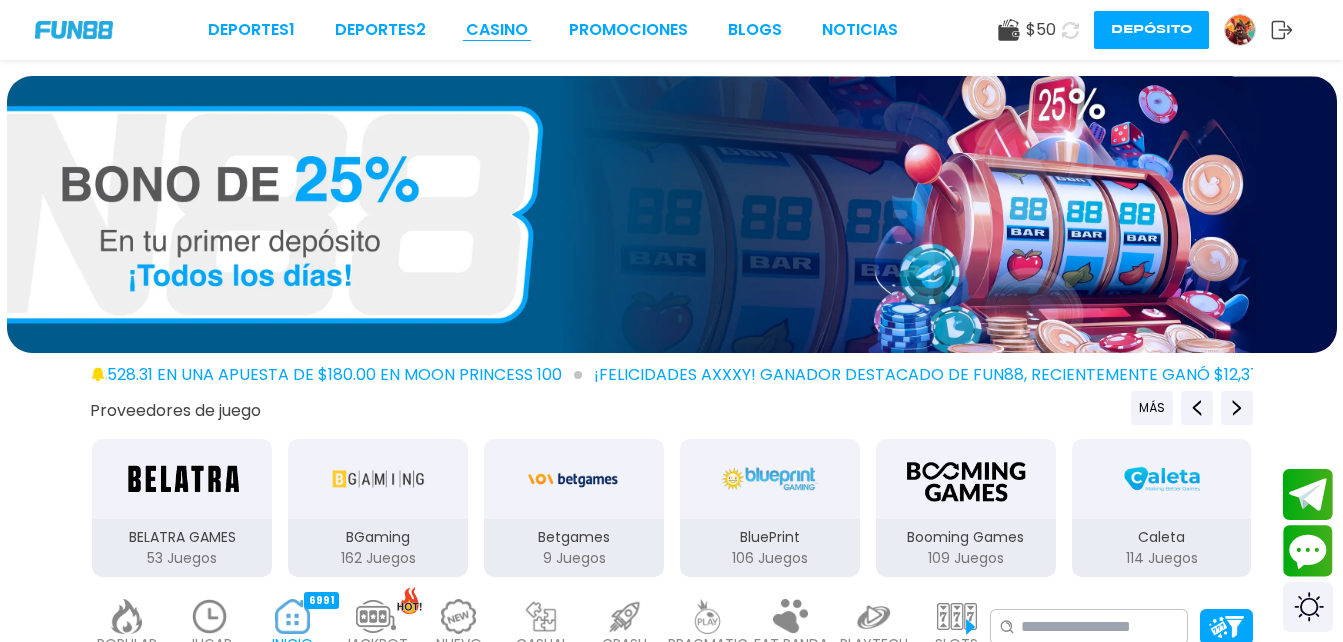 click on "CASINO" at bounding box center (497, 30) 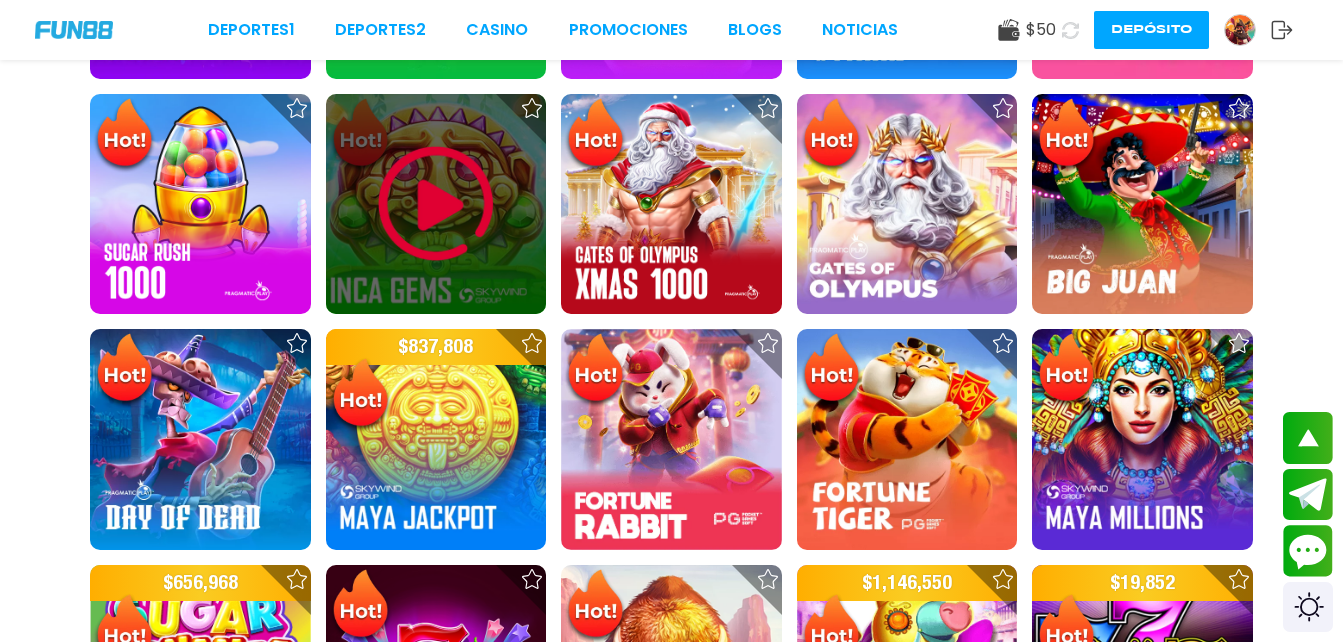 scroll, scrollTop: 836, scrollLeft: 0, axis: vertical 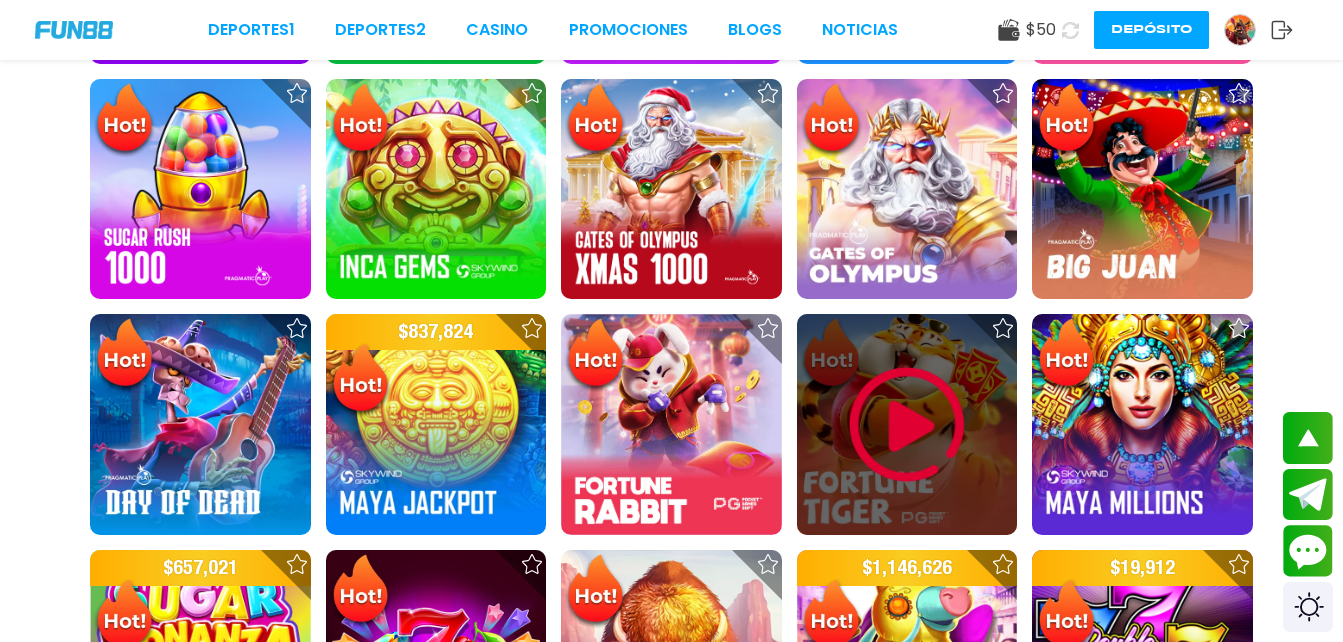 click at bounding box center [907, 425] 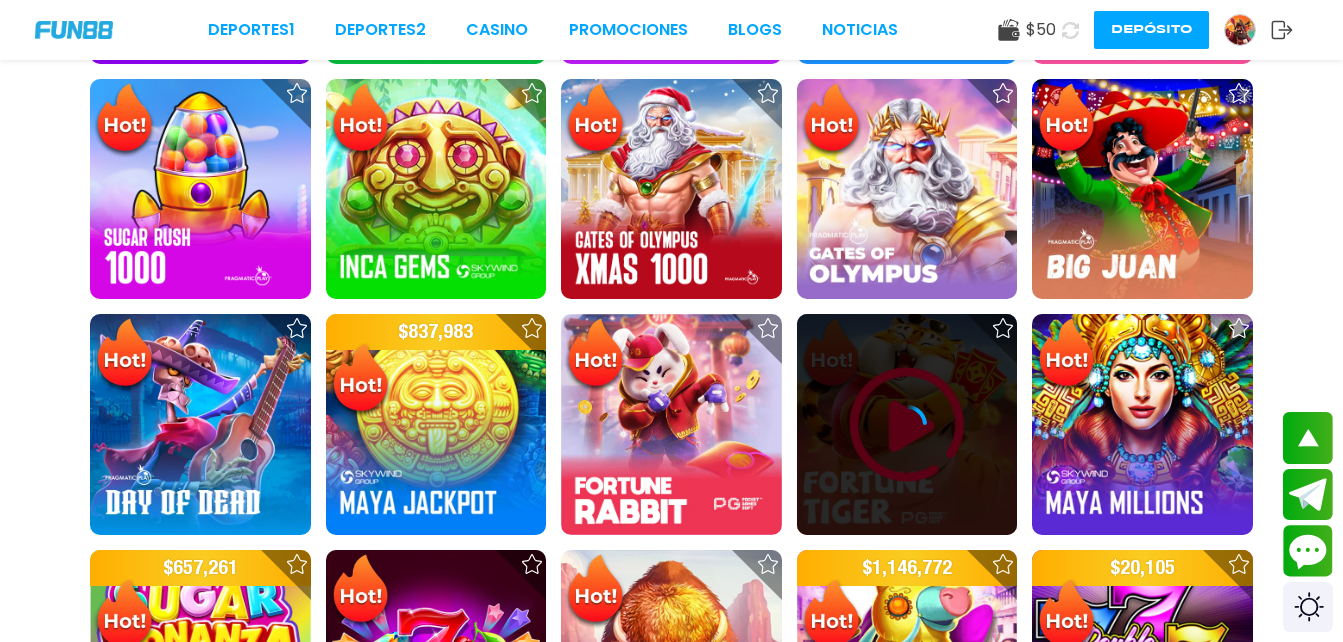 scroll, scrollTop: 0, scrollLeft: 0, axis: both 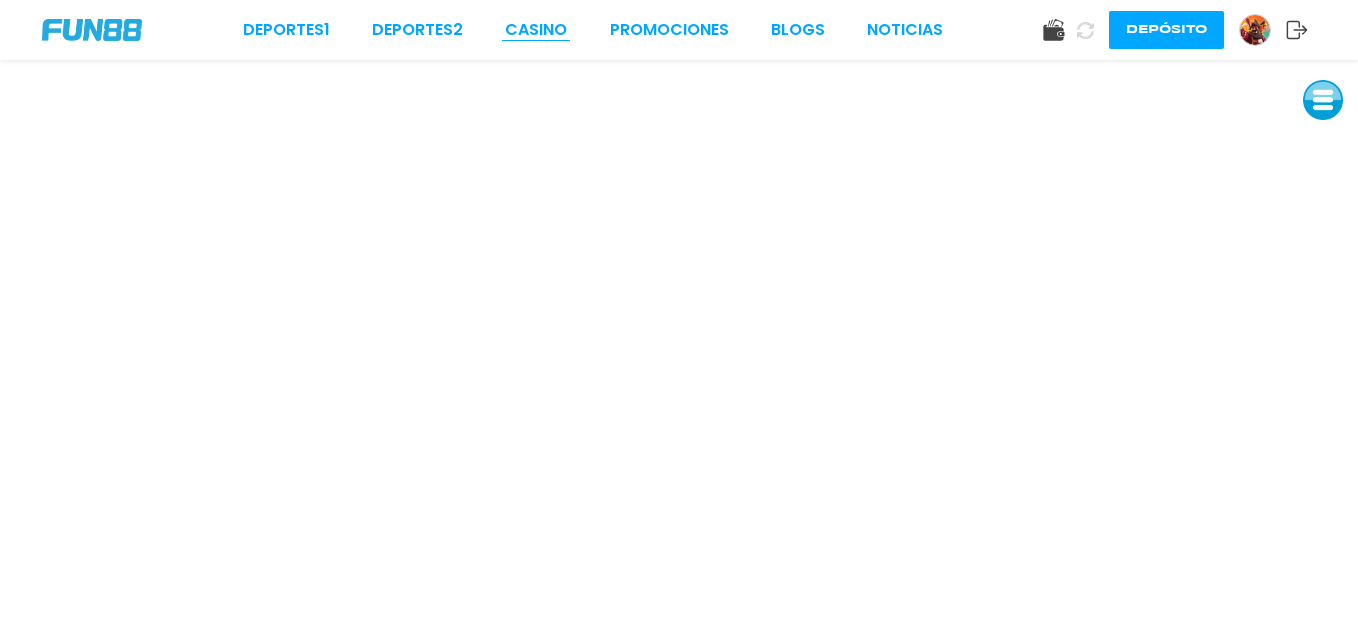 click on "CASINO" at bounding box center (536, 30) 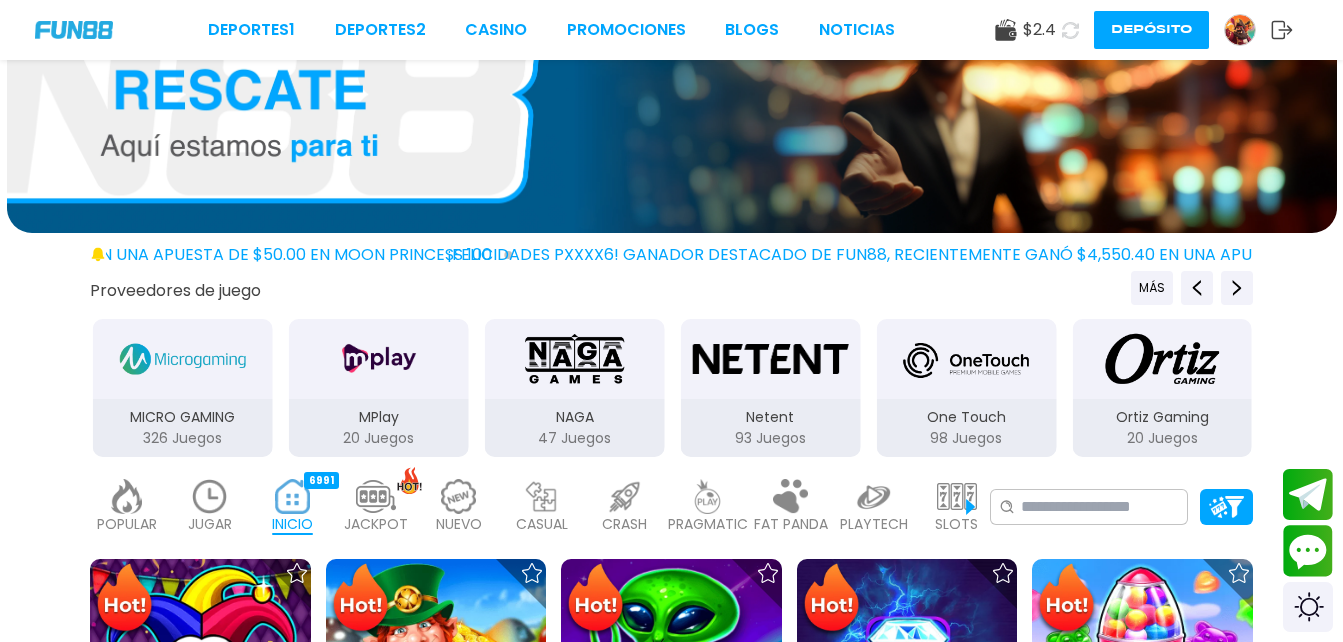 scroll, scrollTop: 148, scrollLeft: 0, axis: vertical 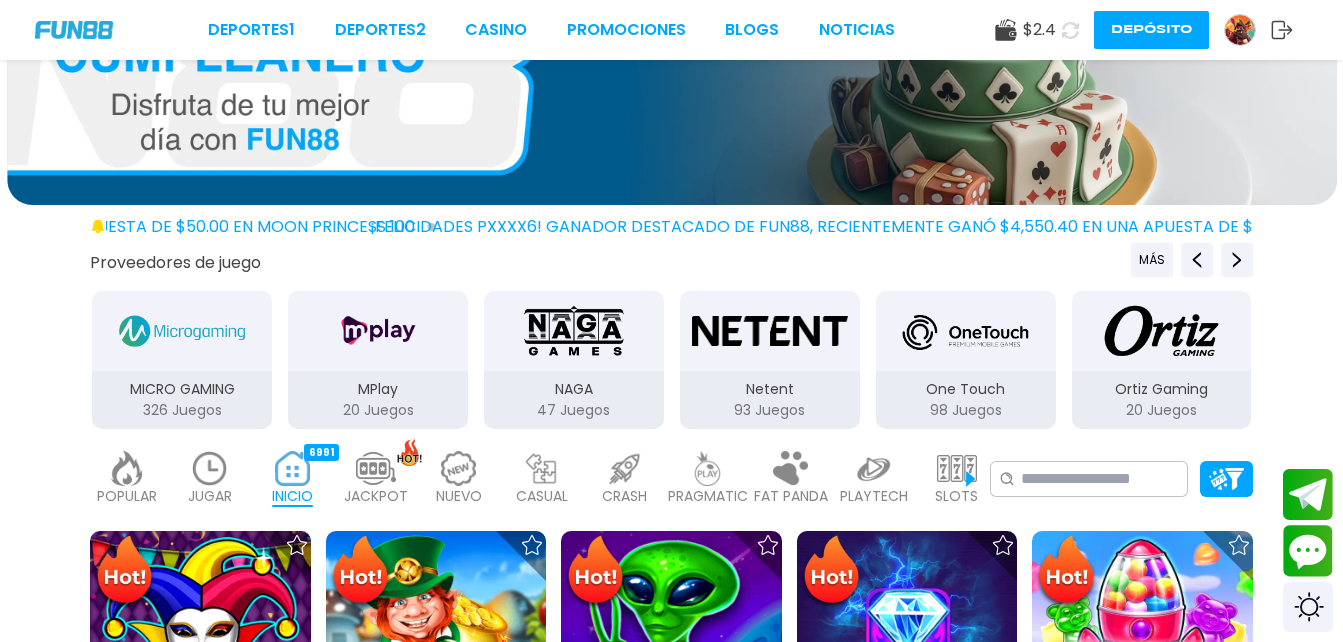 click at bounding box center [708, 468] 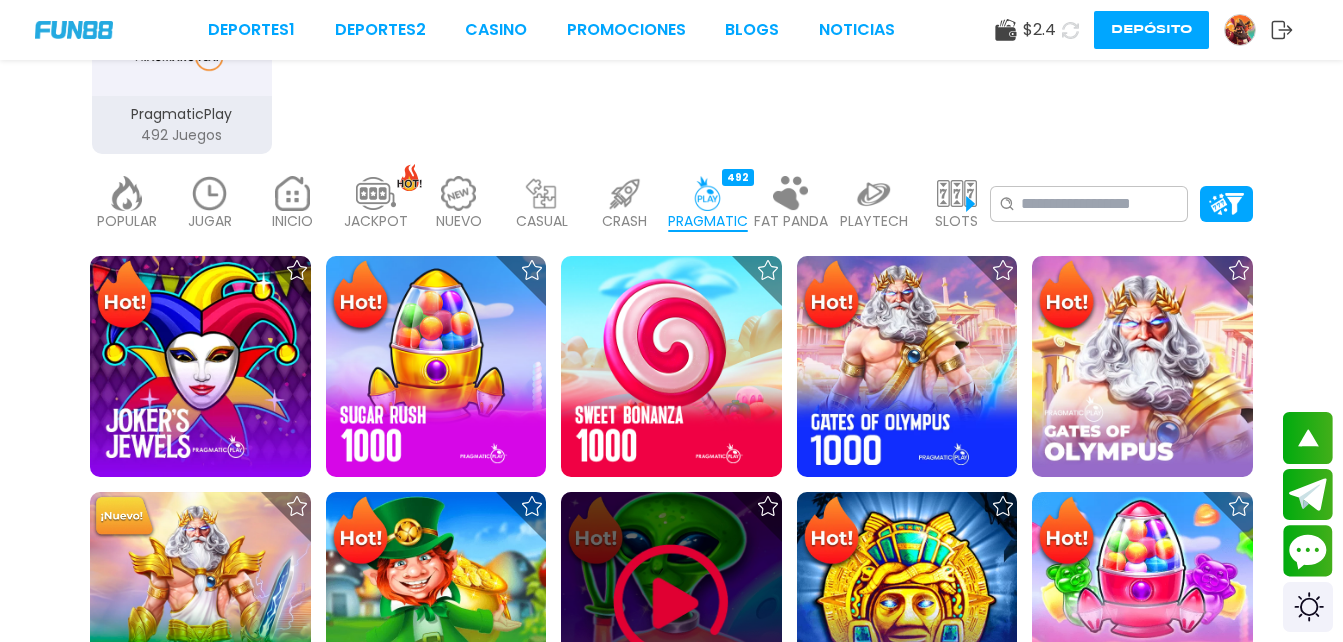 scroll, scrollTop: 458, scrollLeft: 0, axis: vertical 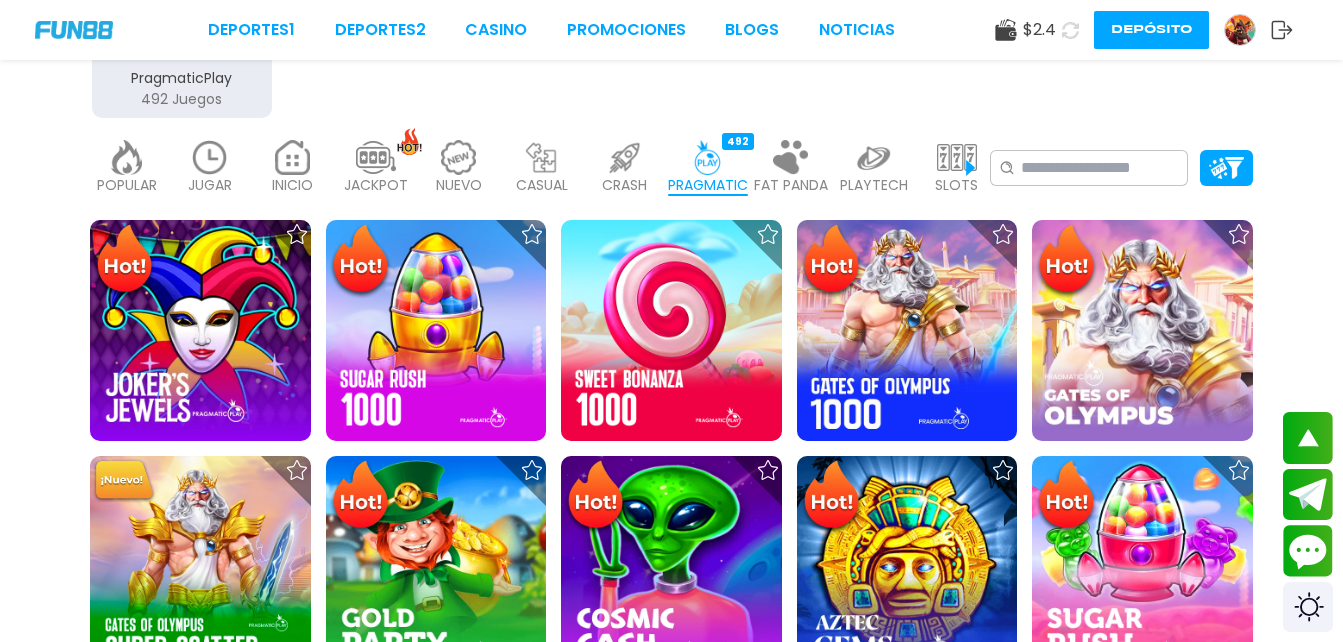 click at bounding box center (625, 157) 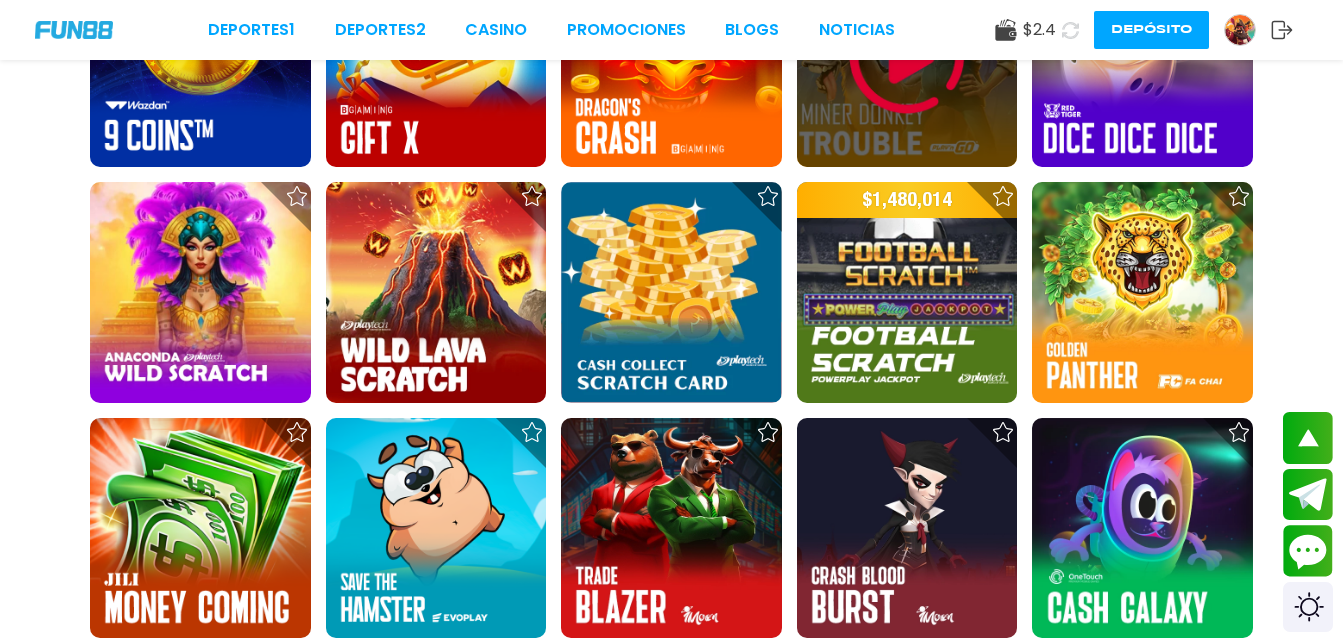 scroll, scrollTop: 1676, scrollLeft: 0, axis: vertical 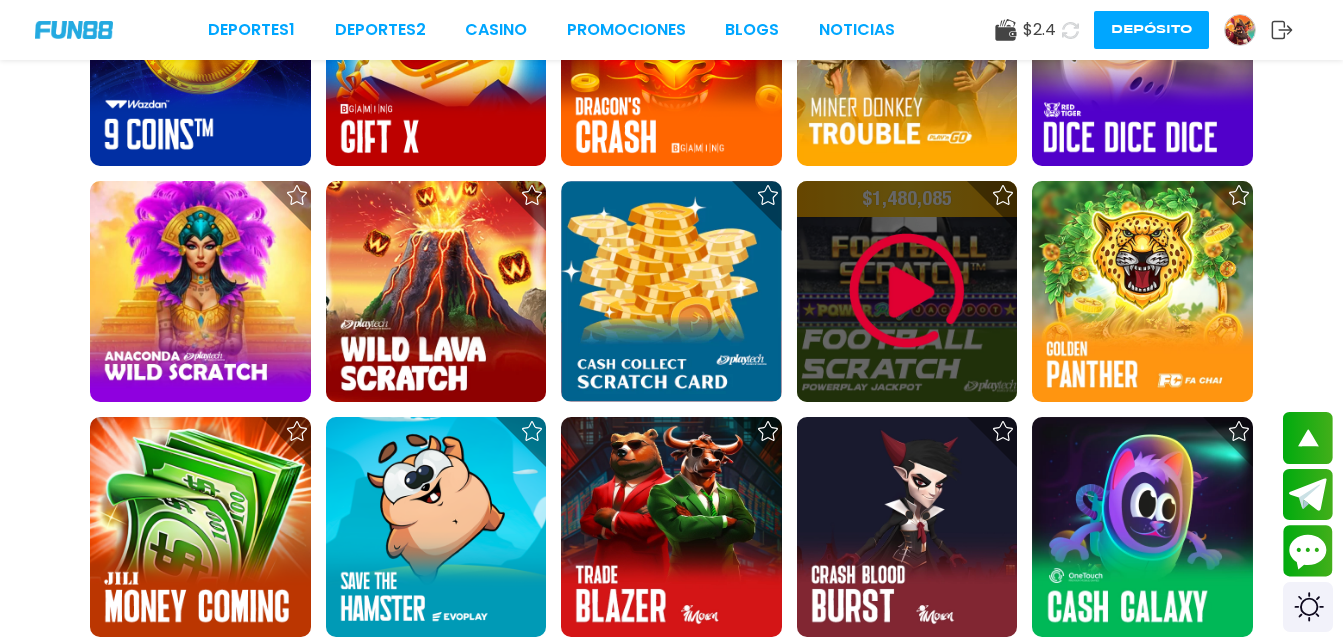 click at bounding box center [907, 291] 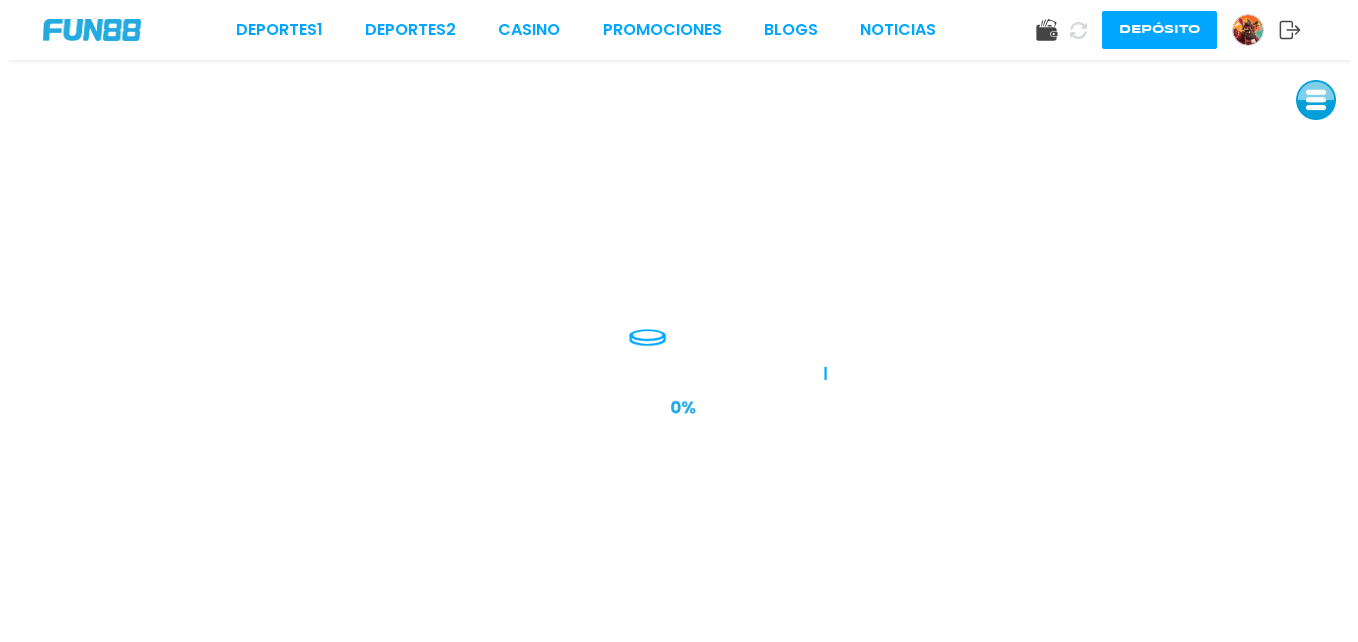 scroll, scrollTop: 0, scrollLeft: 0, axis: both 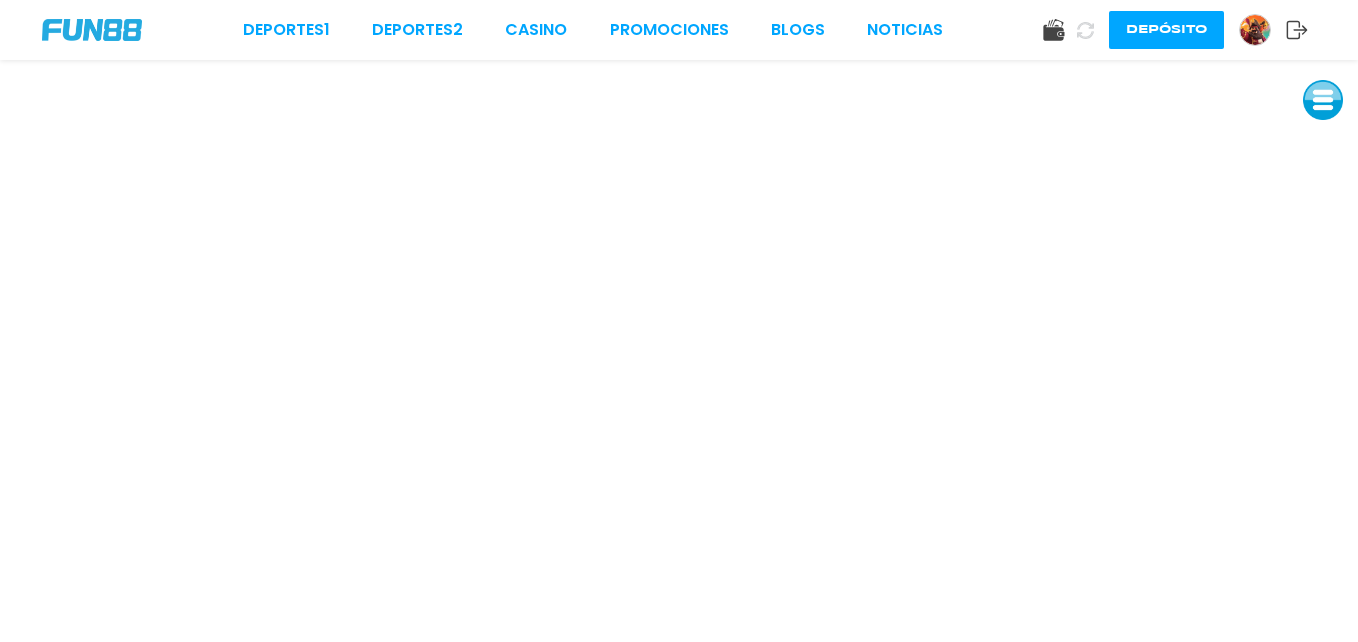 click at bounding box center [1323, 100] 